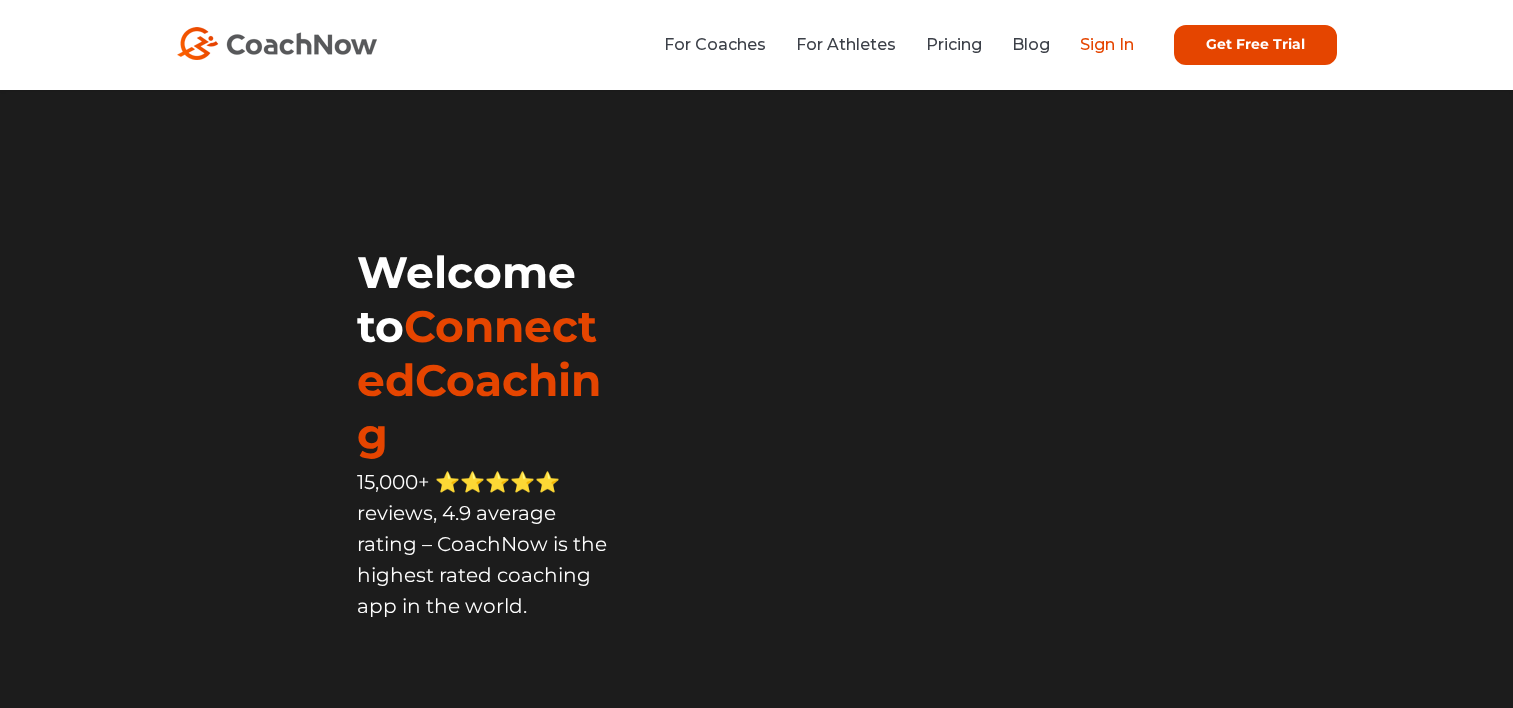 scroll, scrollTop: 0, scrollLeft: 0, axis: both 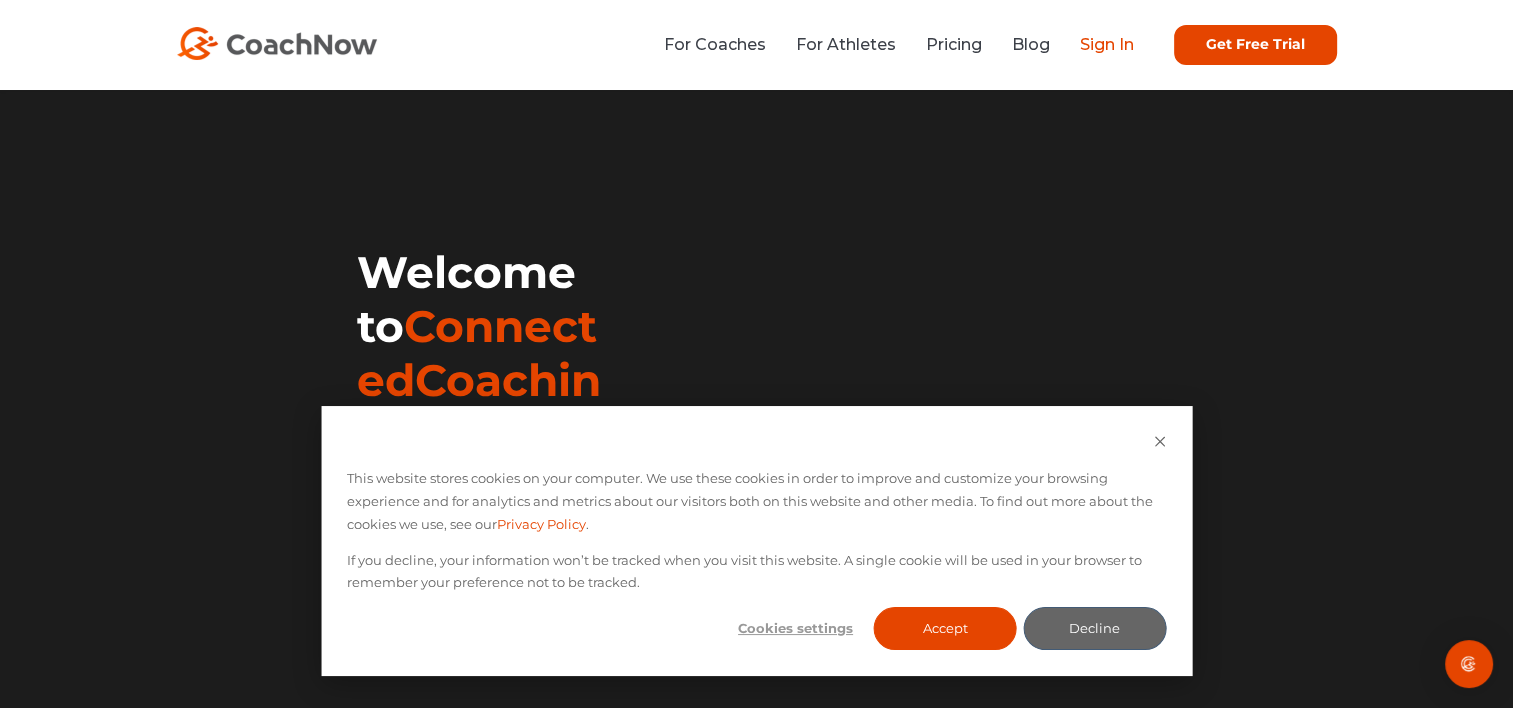 click on "Sign In" at bounding box center (1107, 44) 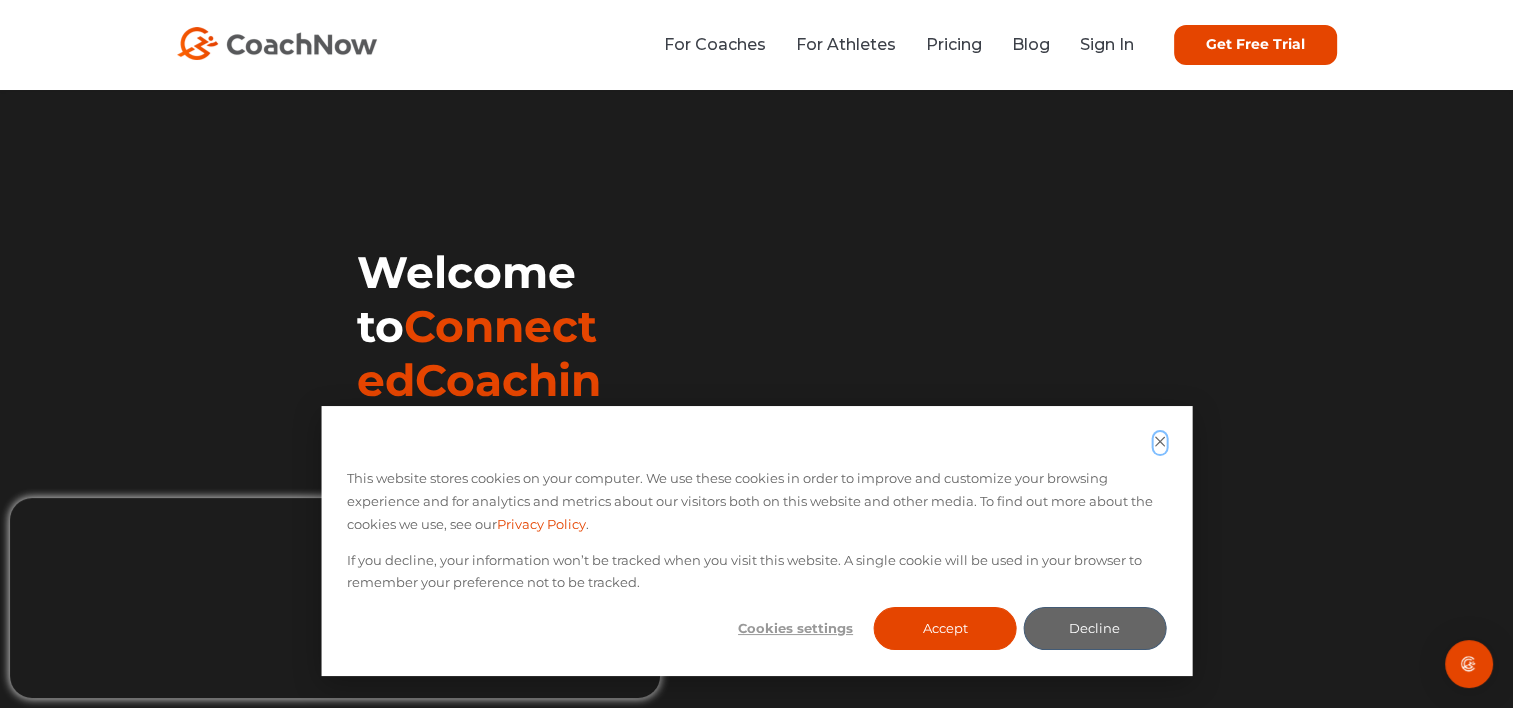 click 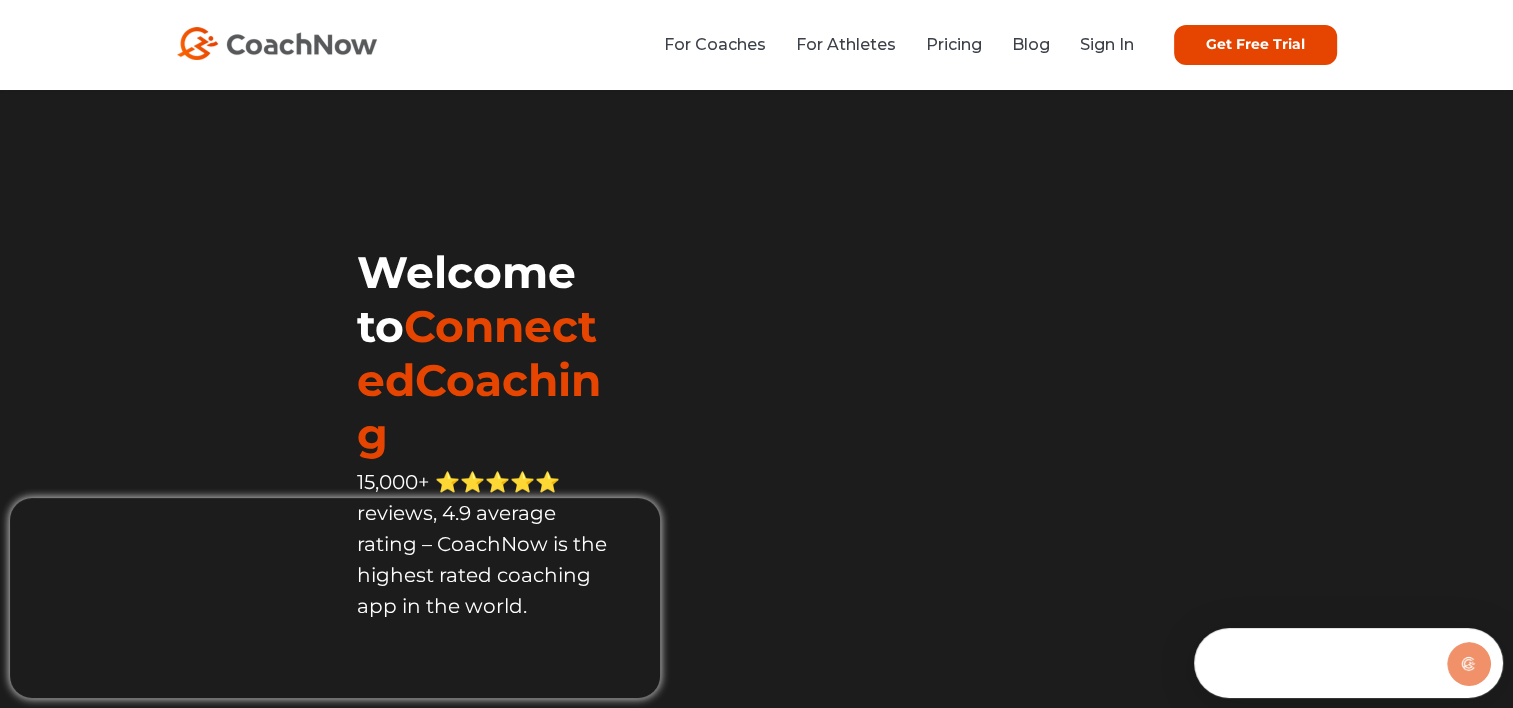 scroll, scrollTop: 0, scrollLeft: 0, axis: both 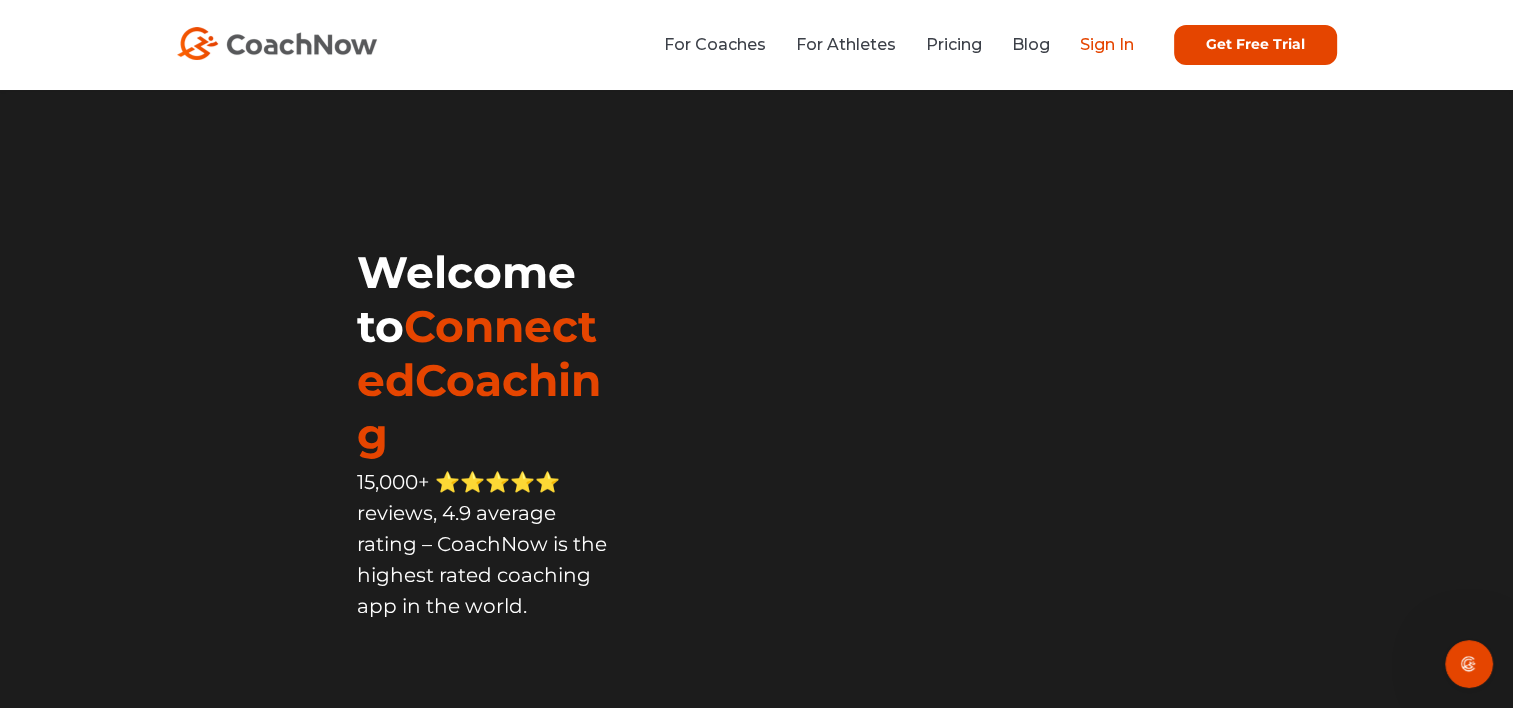 click on "Sign In" at bounding box center [1107, 44] 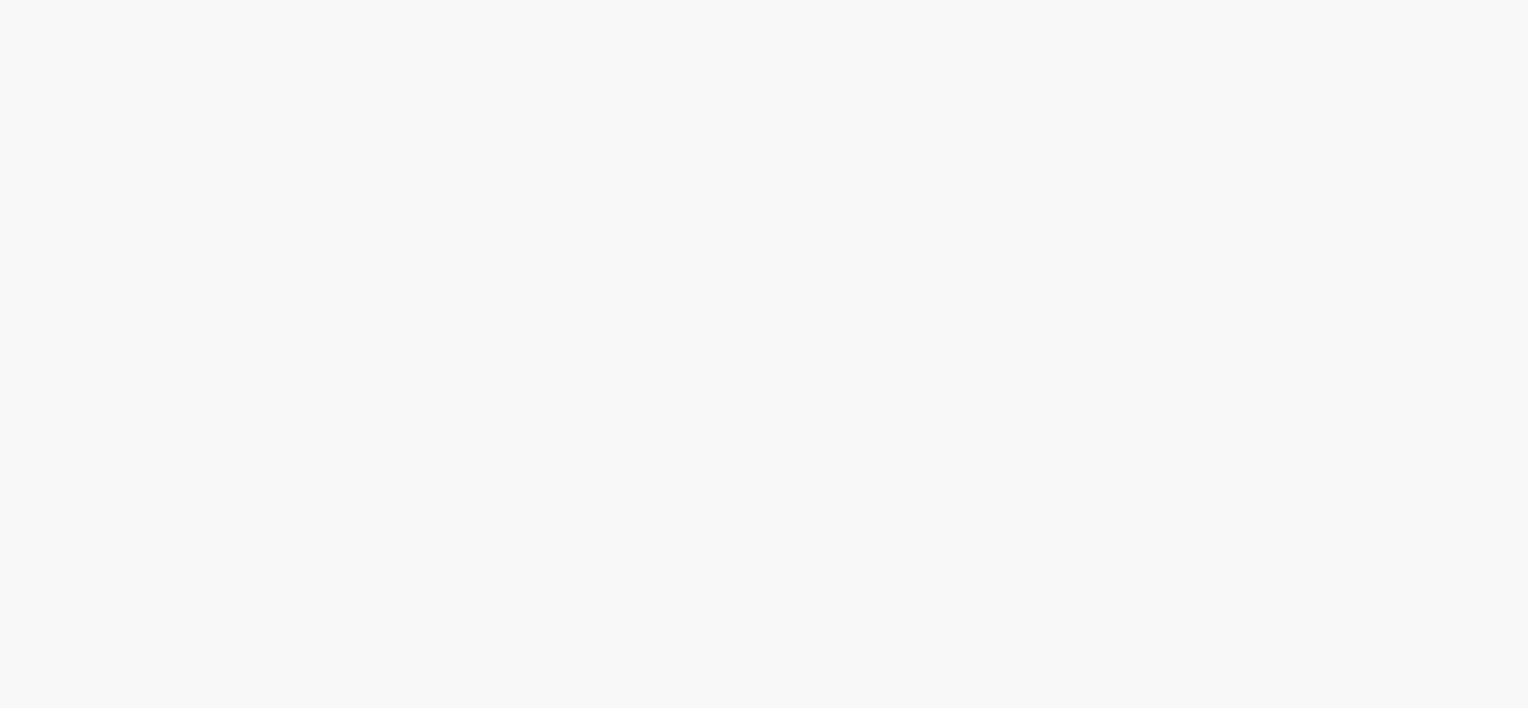scroll, scrollTop: 0, scrollLeft: 0, axis: both 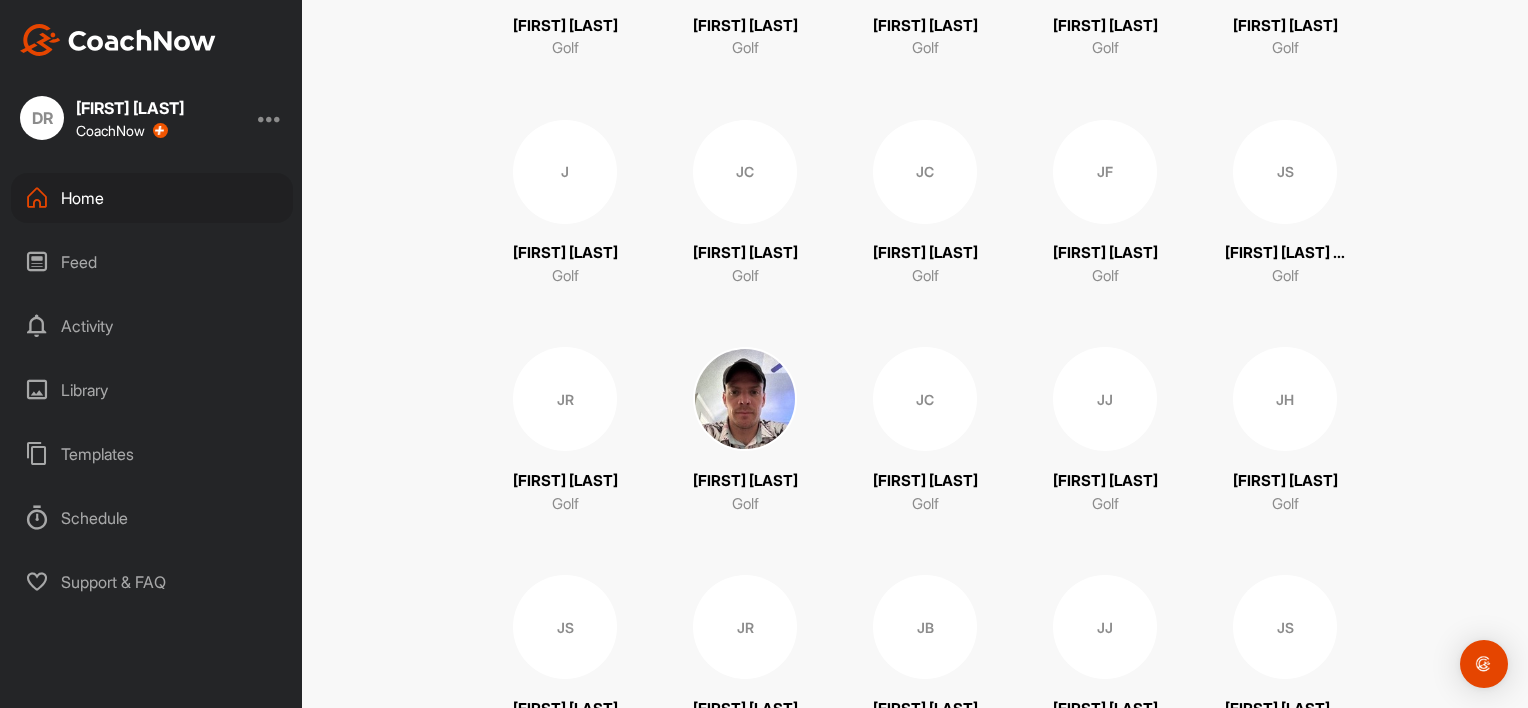 click on "JC" at bounding box center [745, 172] 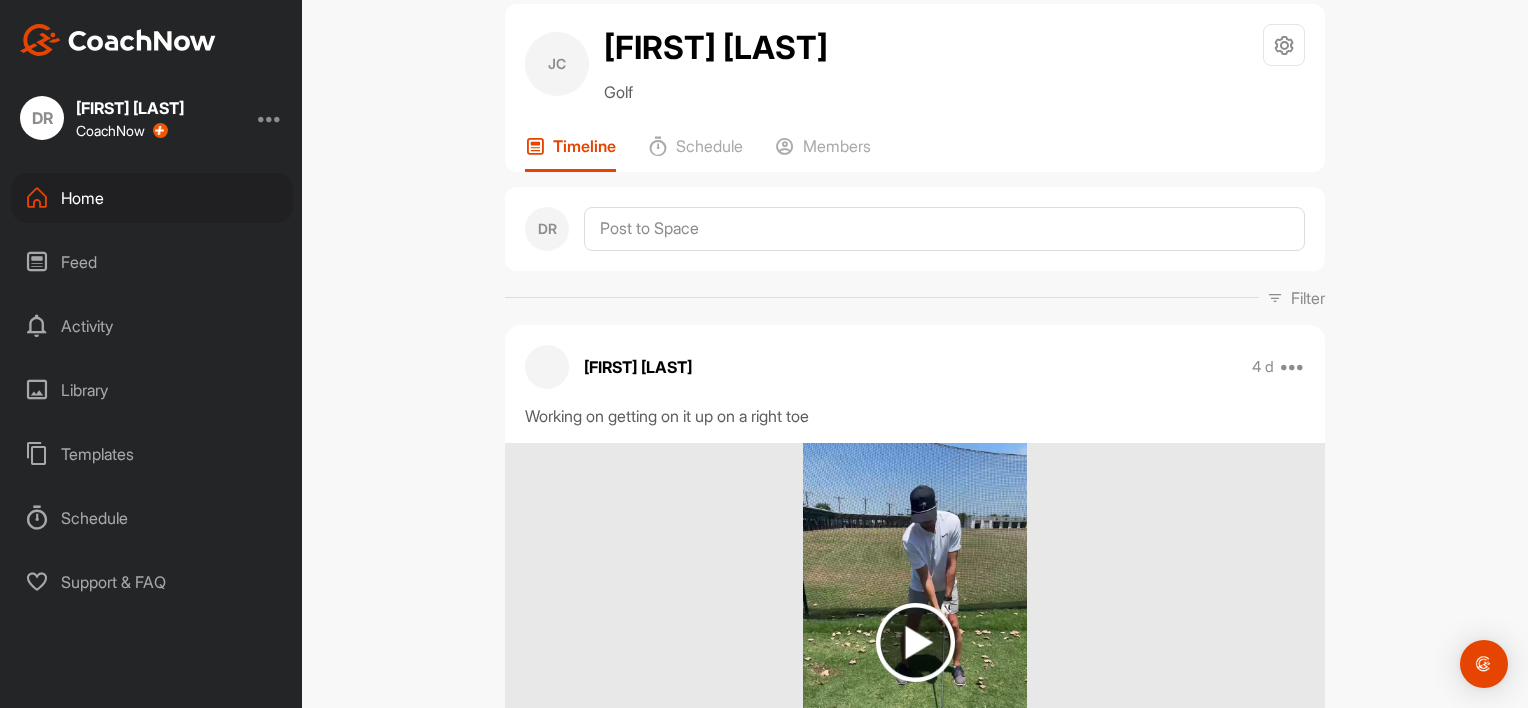 scroll, scrollTop: 0, scrollLeft: 0, axis: both 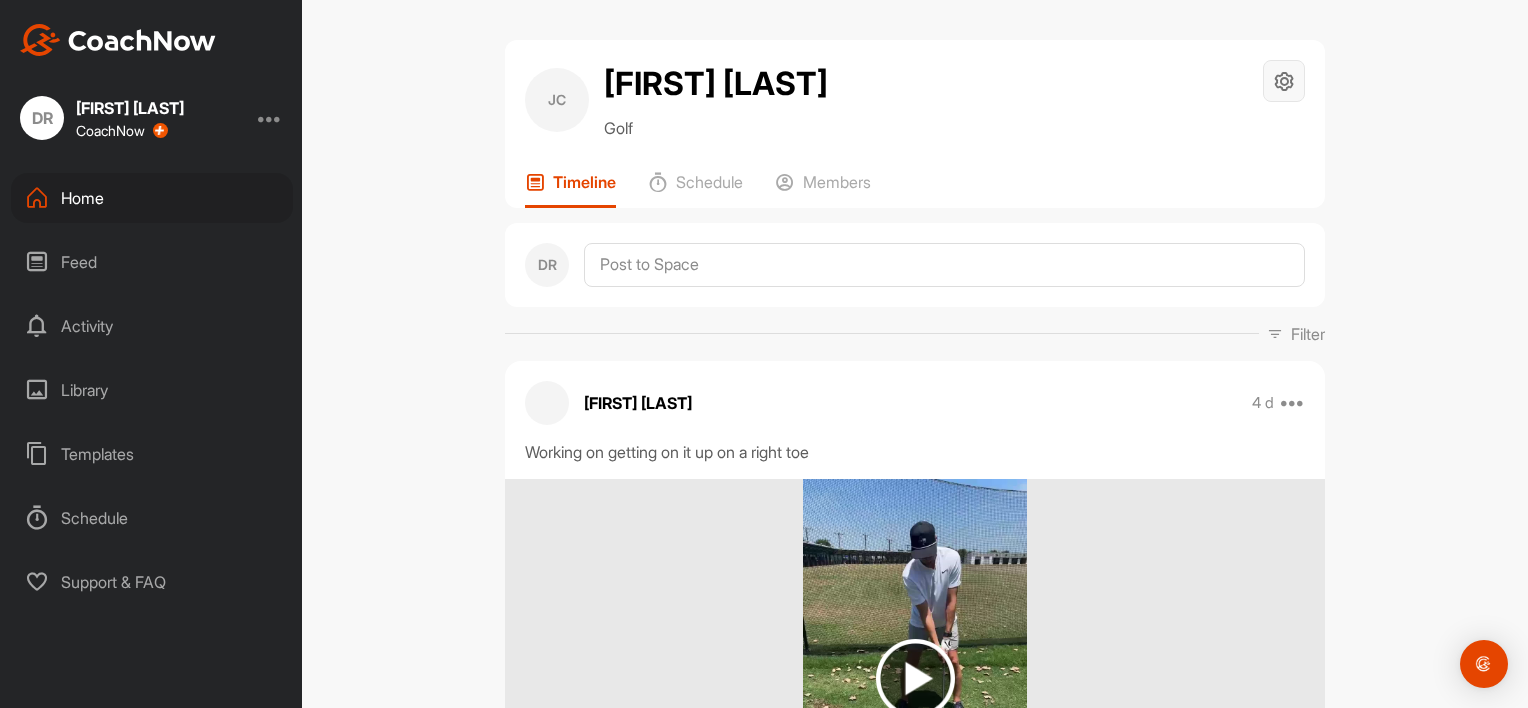 click at bounding box center (1284, 81) 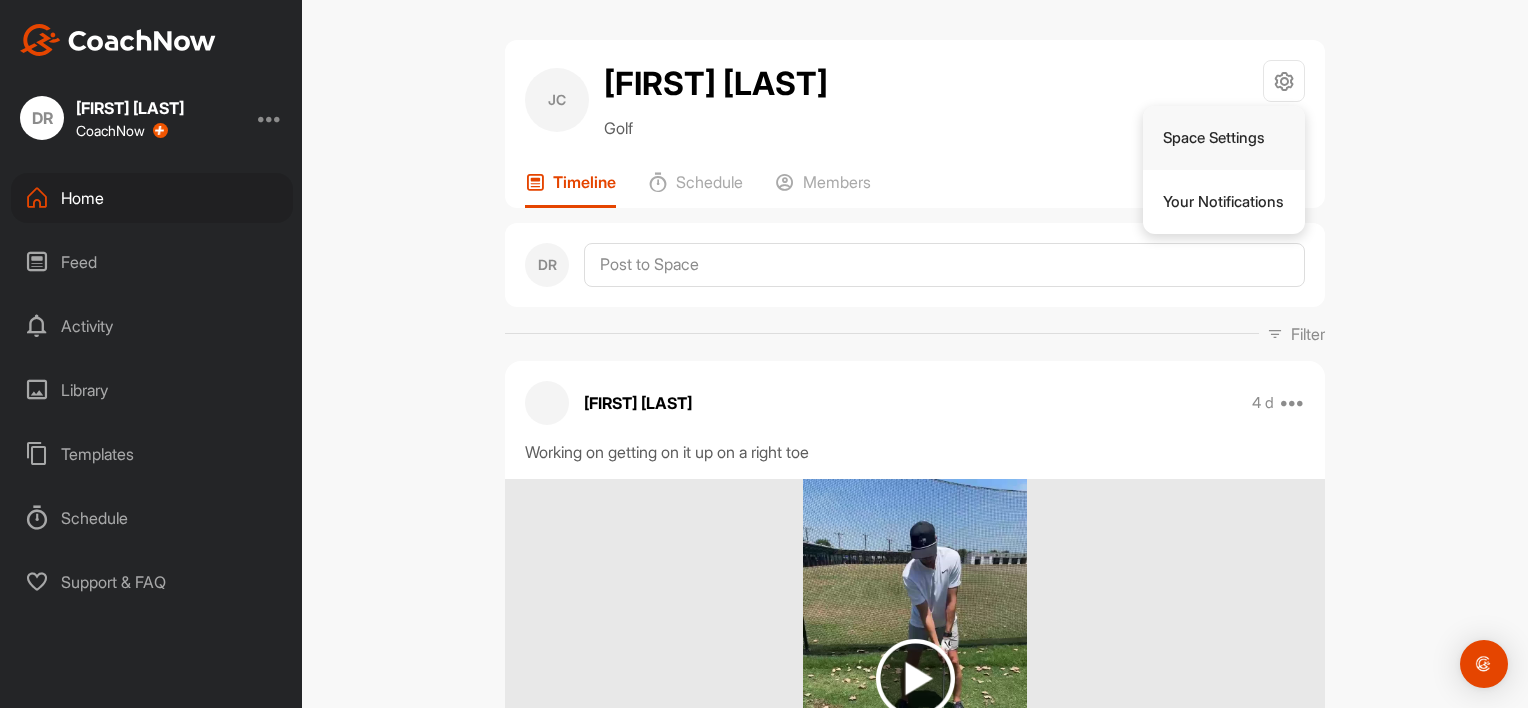 click on "Space Settings" at bounding box center (1224, 138) 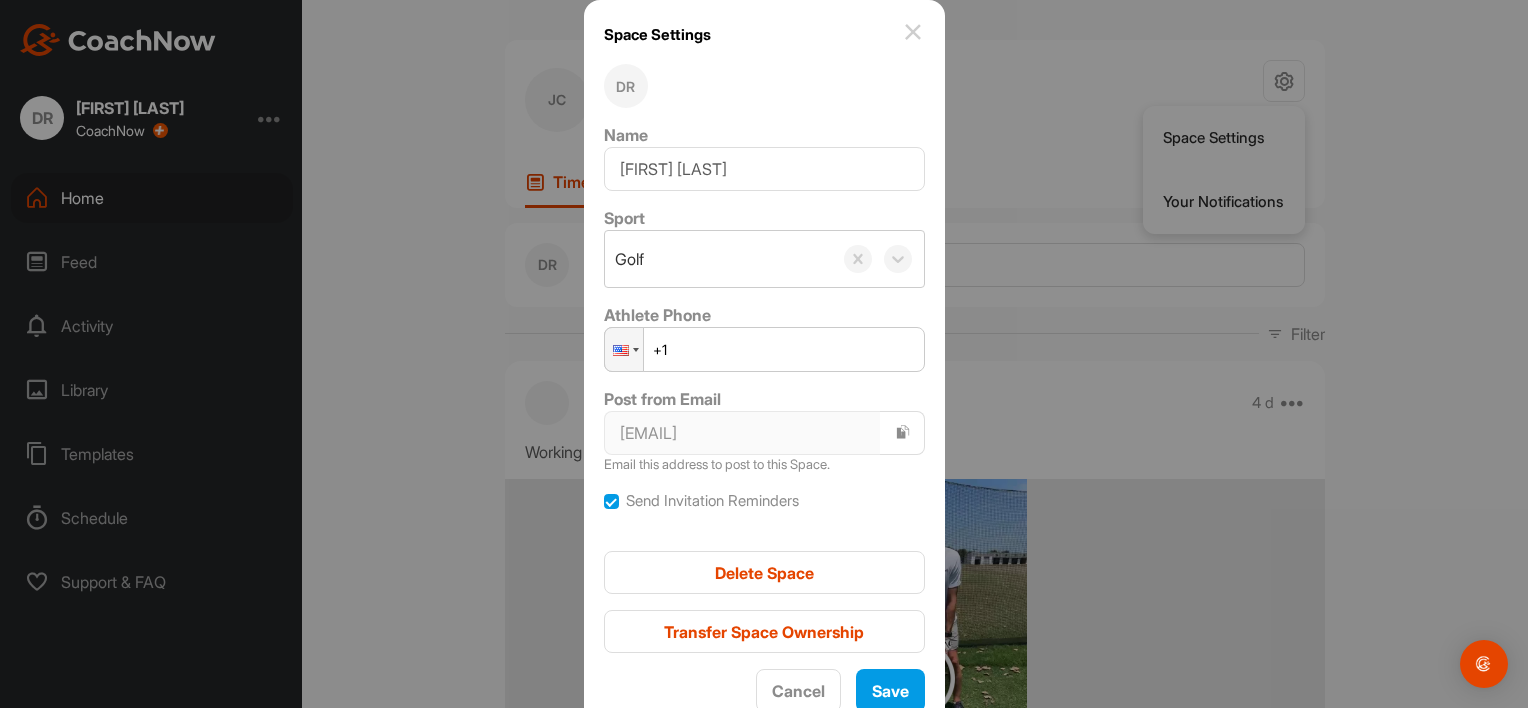 click at bounding box center (913, 32) 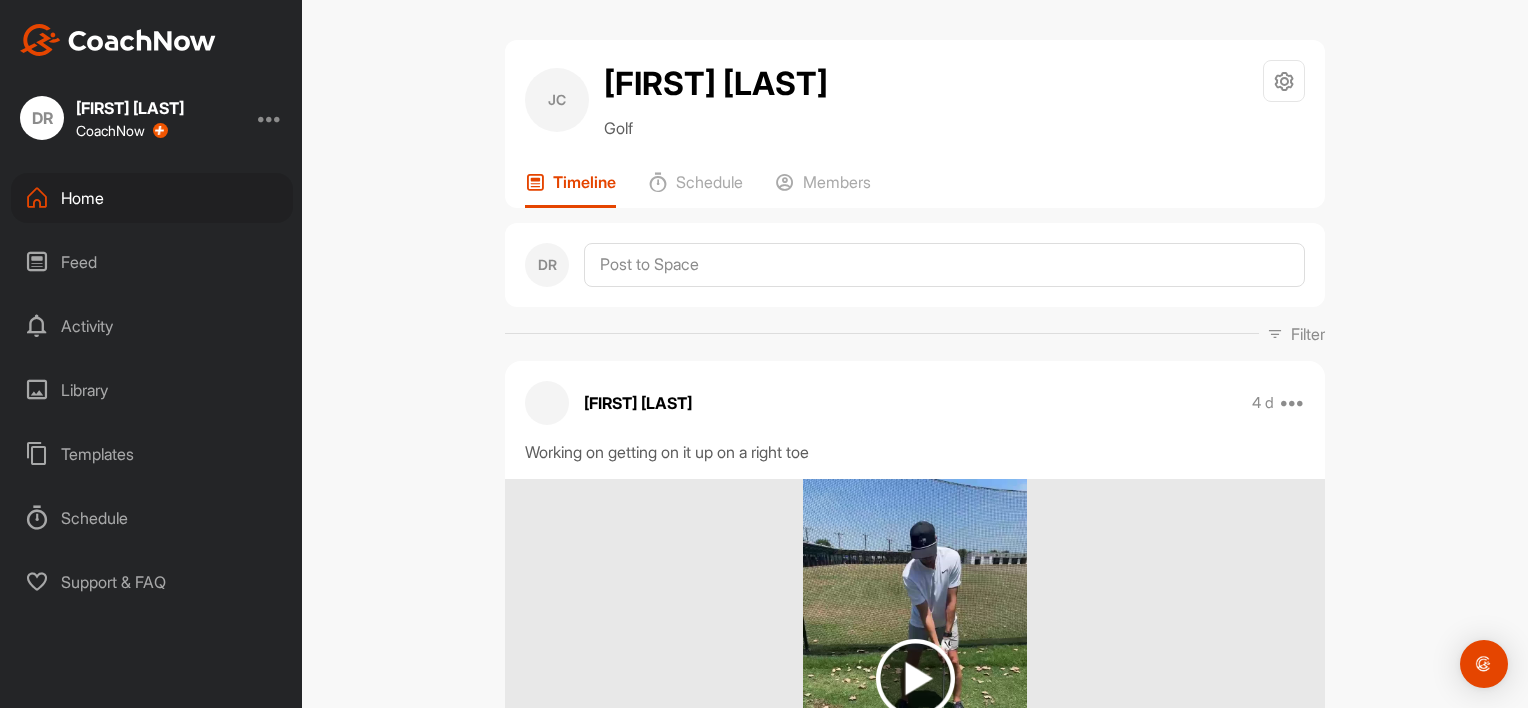 click on "JC" at bounding box center [557, 100] 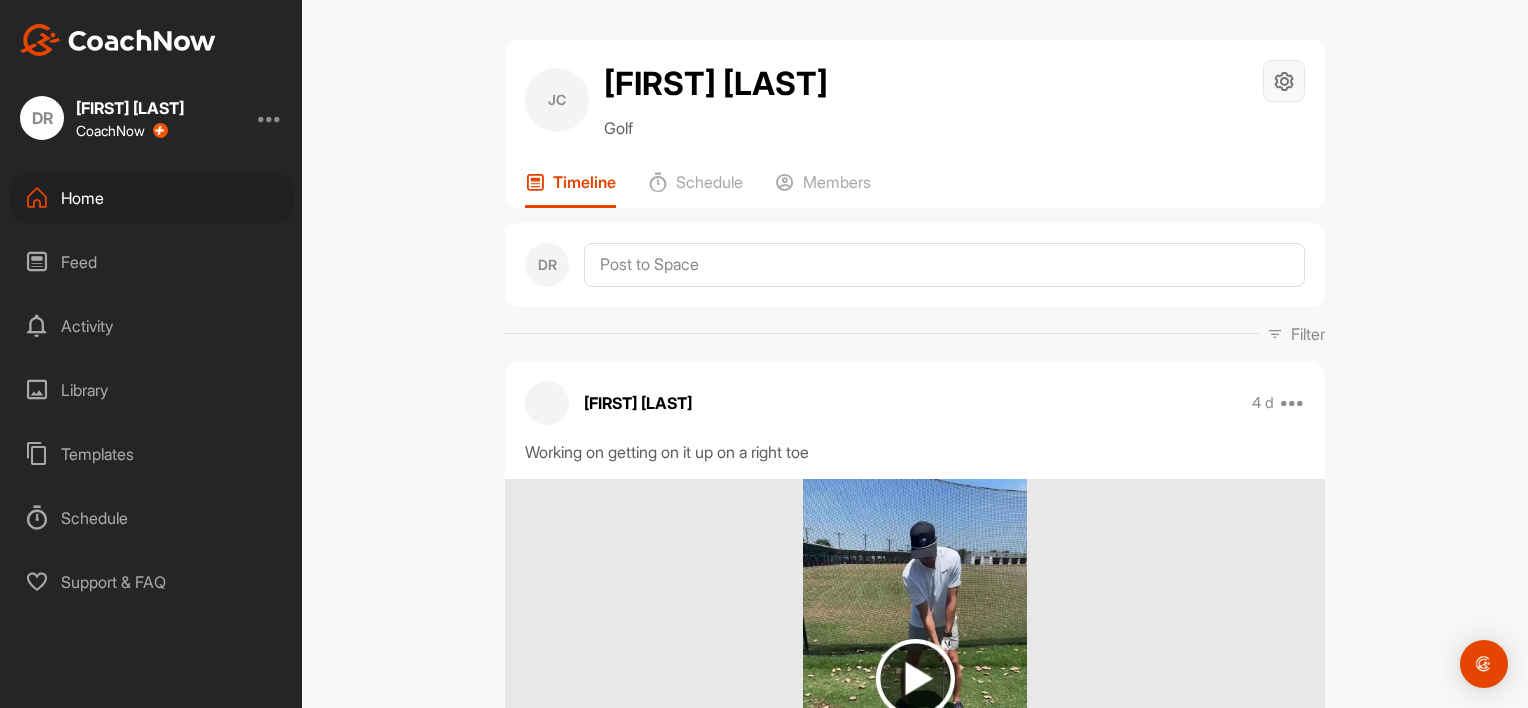 click at bounding box center [1284, 81] 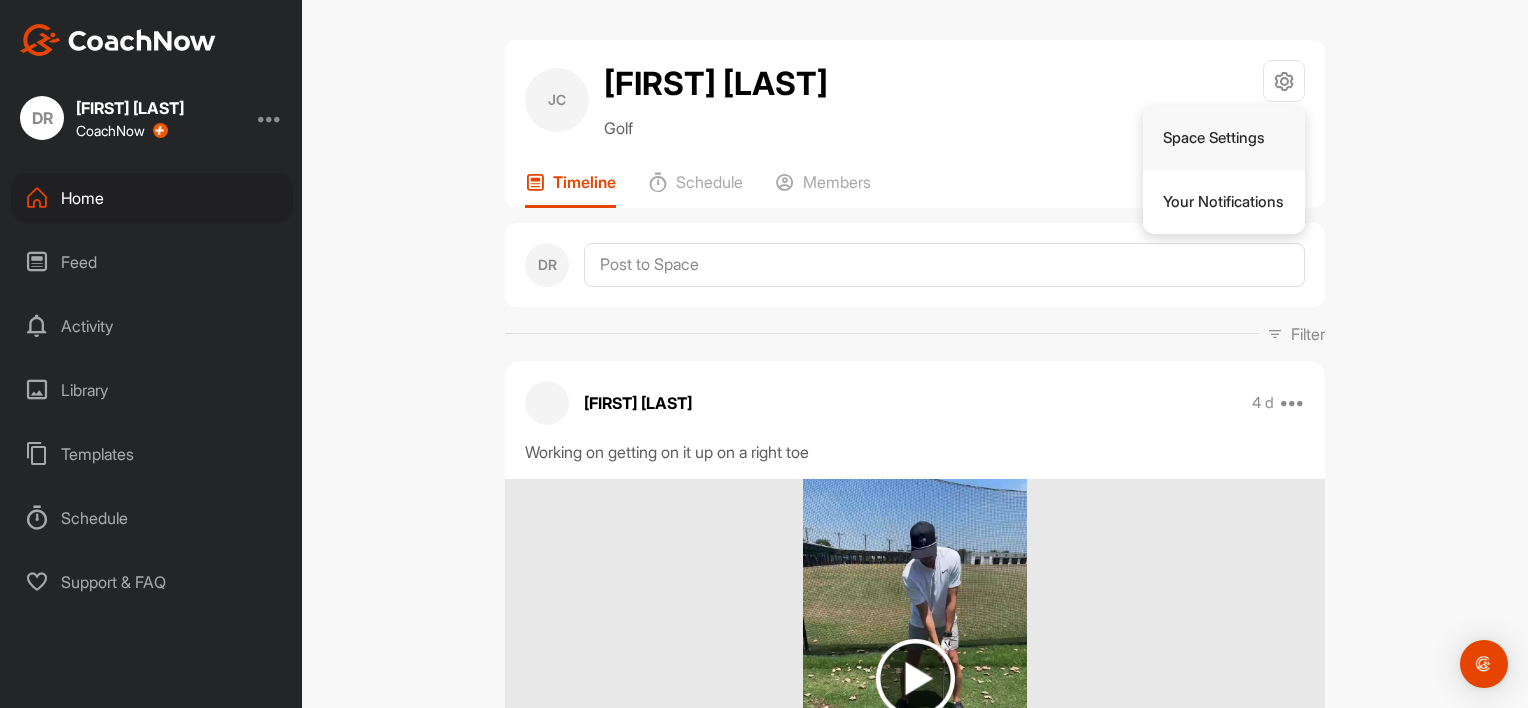 click on "Space Settings" at bounding box center (1224, 138) 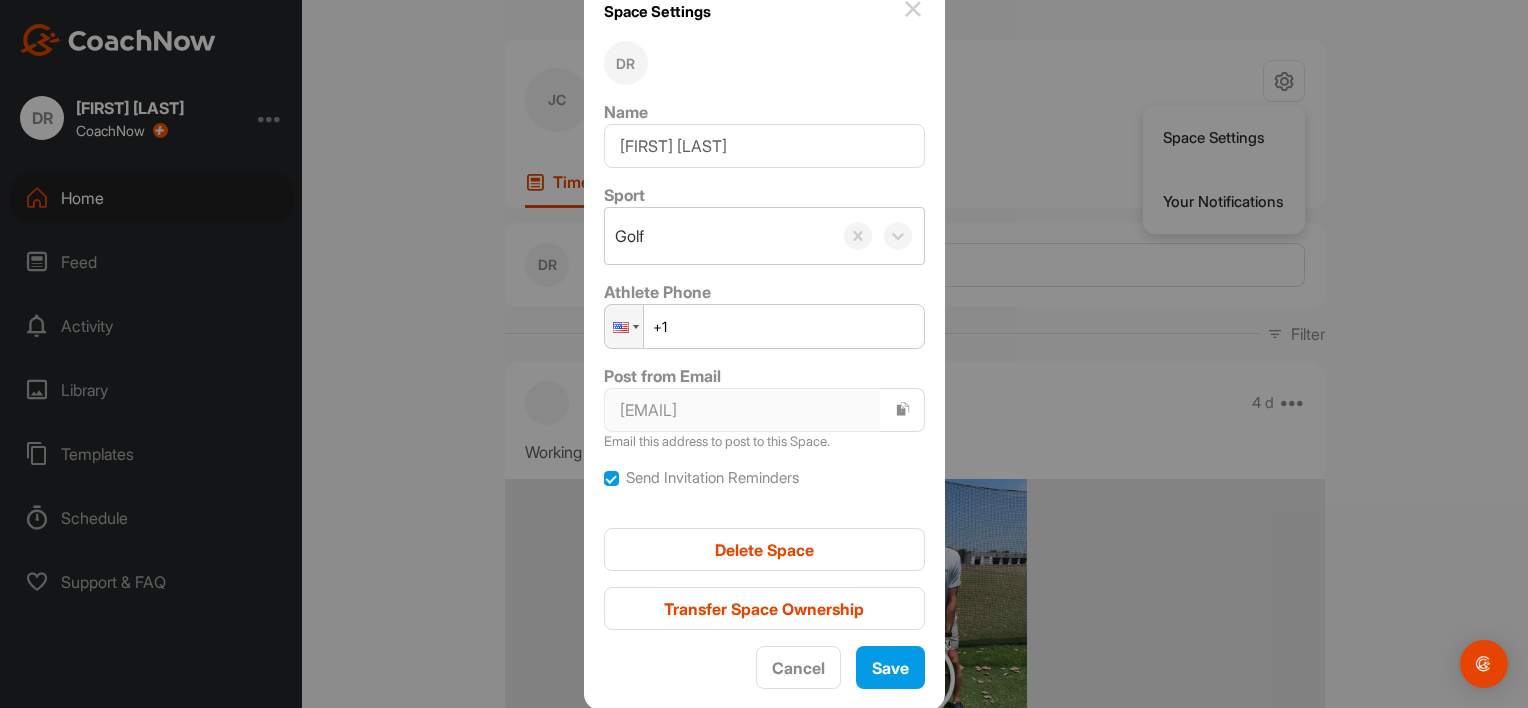 scroll, scrollTop: 0, scrollLeft: 0, axis: both 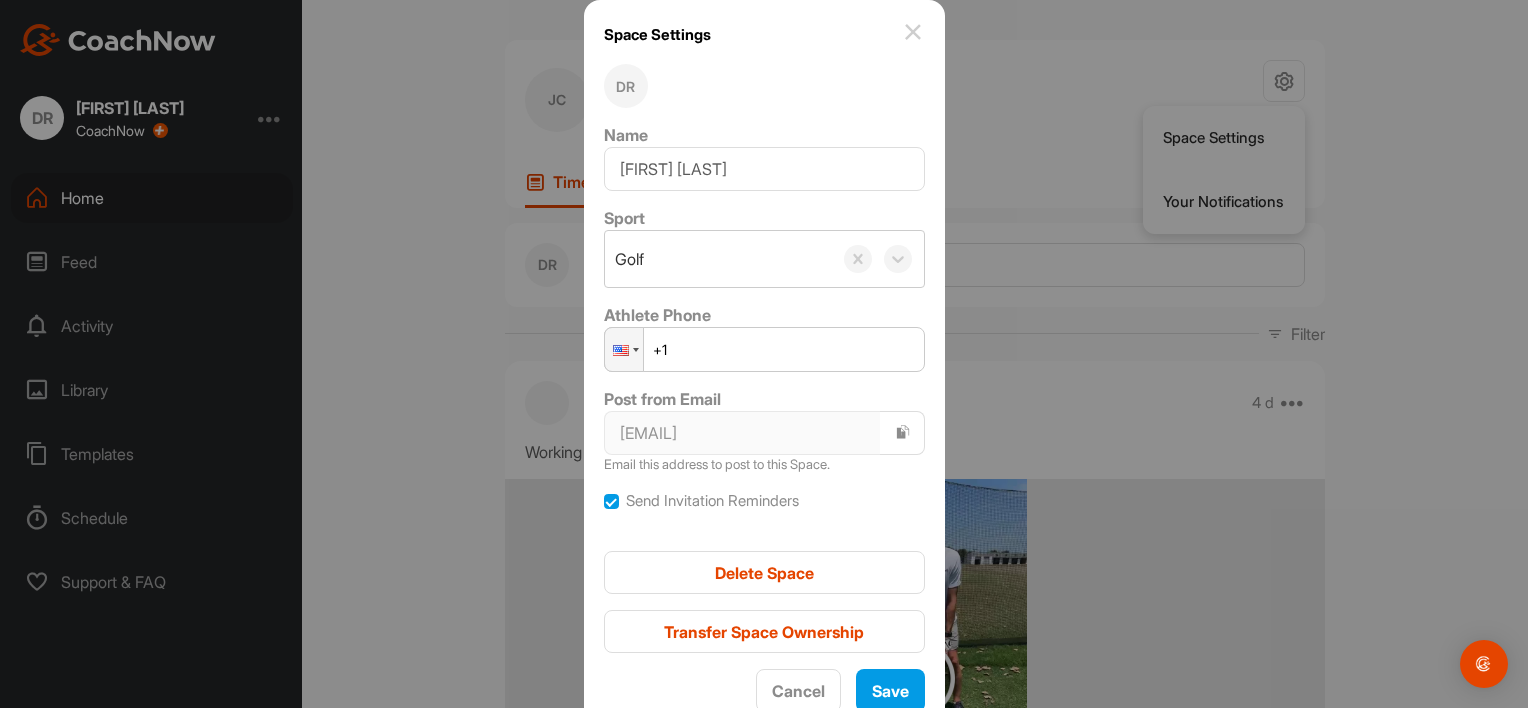 click on "Post from Email" at bounding box center (662, 399) 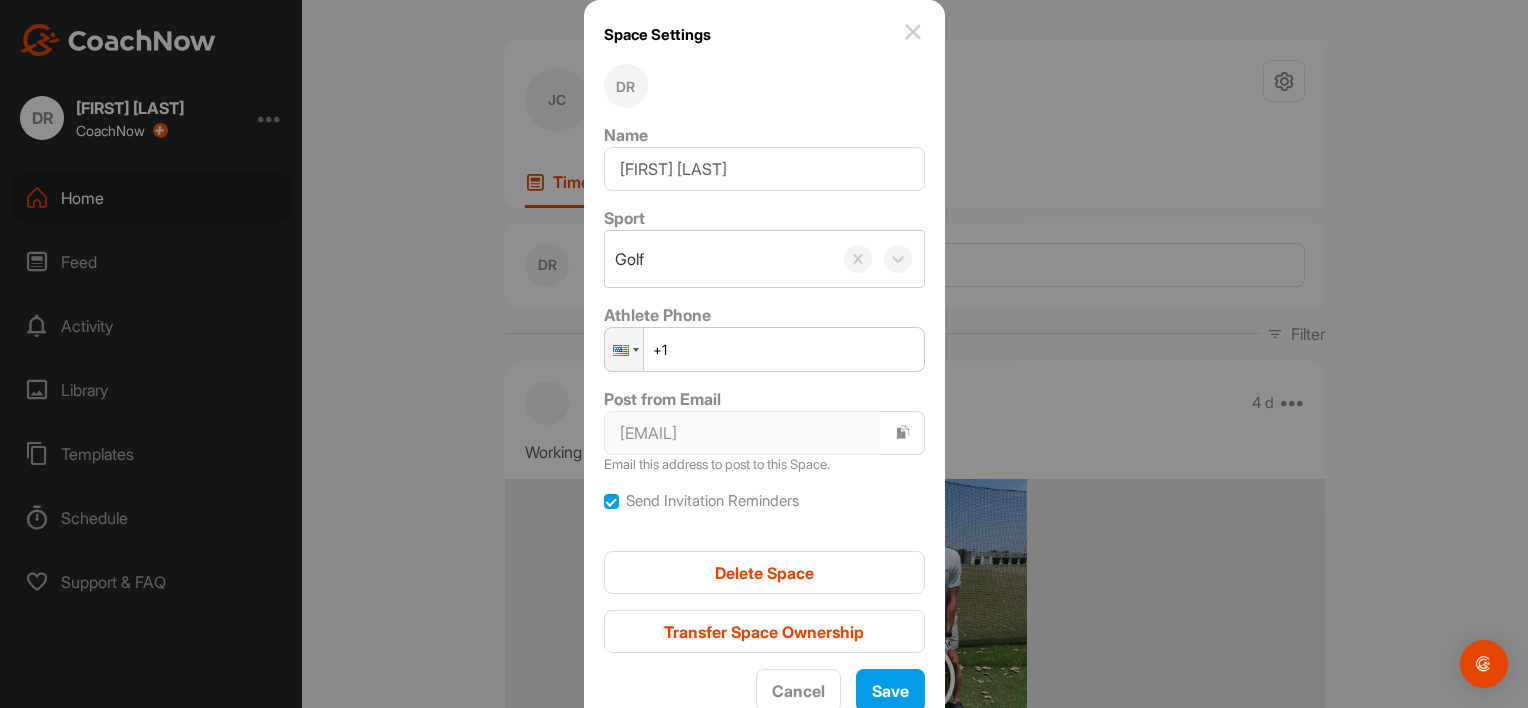 click on "Email this address to post to this Space." at bounding box center (764, 465) 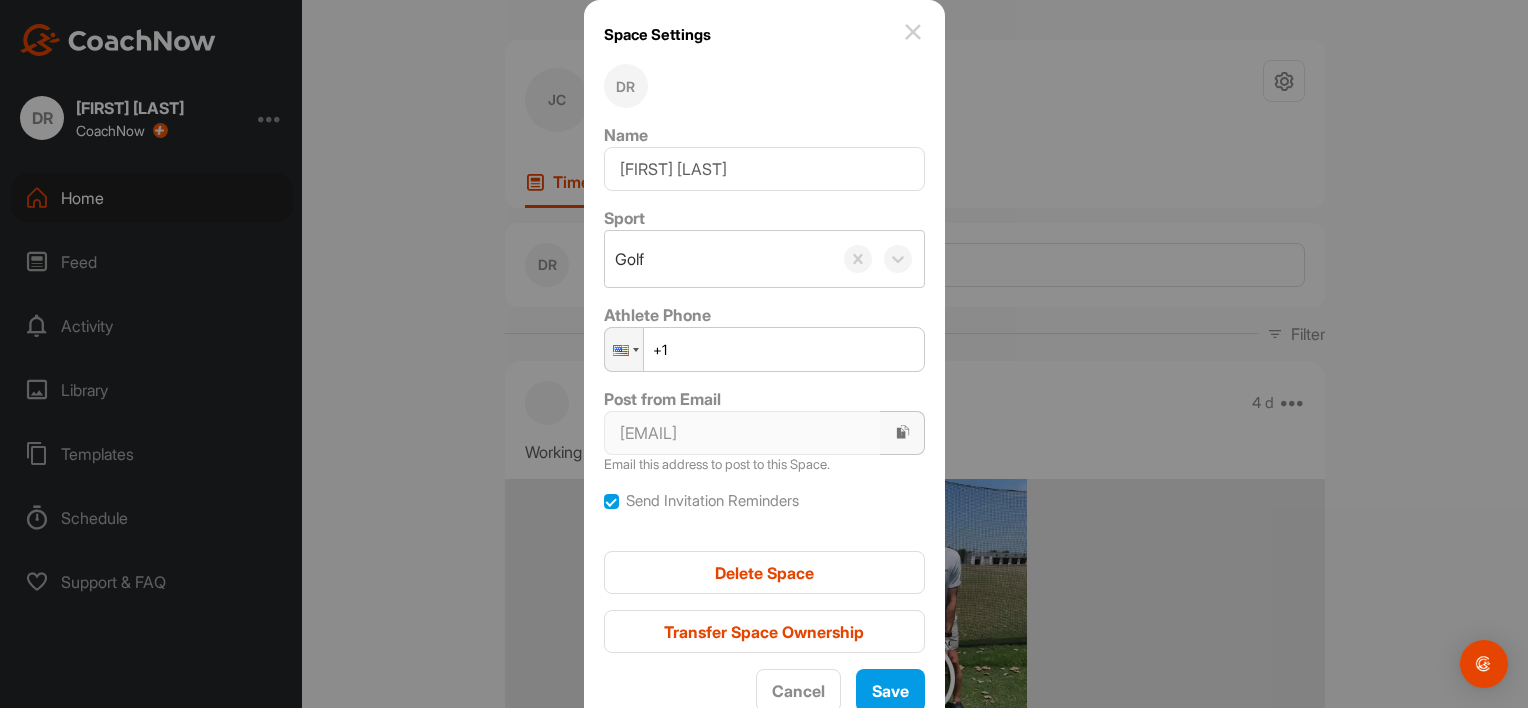 click at bounding box center (903, 432) 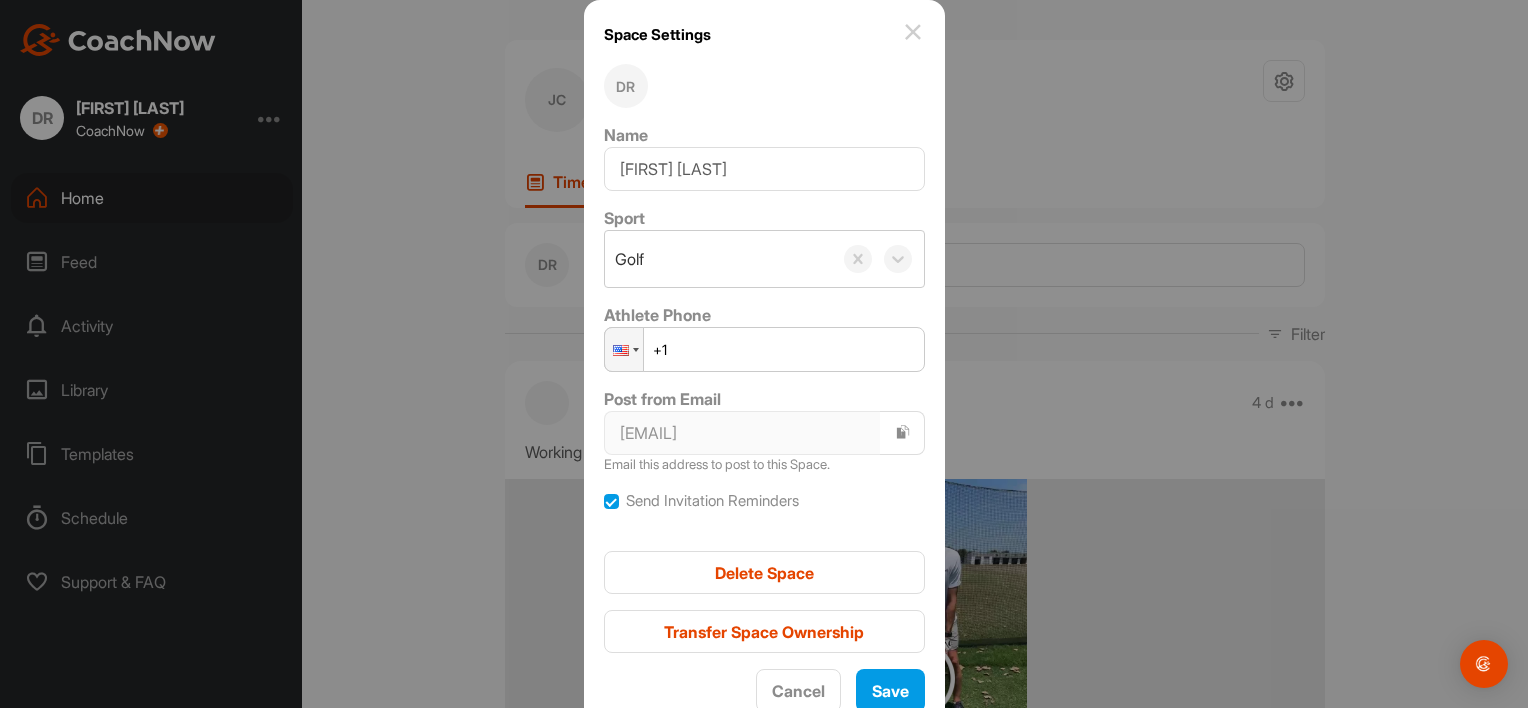 click on "Space Settings DR Name [FIRST] [LAST] Sport Golf Athlete Phone Phone +1 Post from Email [EMAIL] Email this address to post to this Space. Send Invitation Reminders Delete Space Transfer Space Ownership Cancel Save" at bounding box center (764, 366) 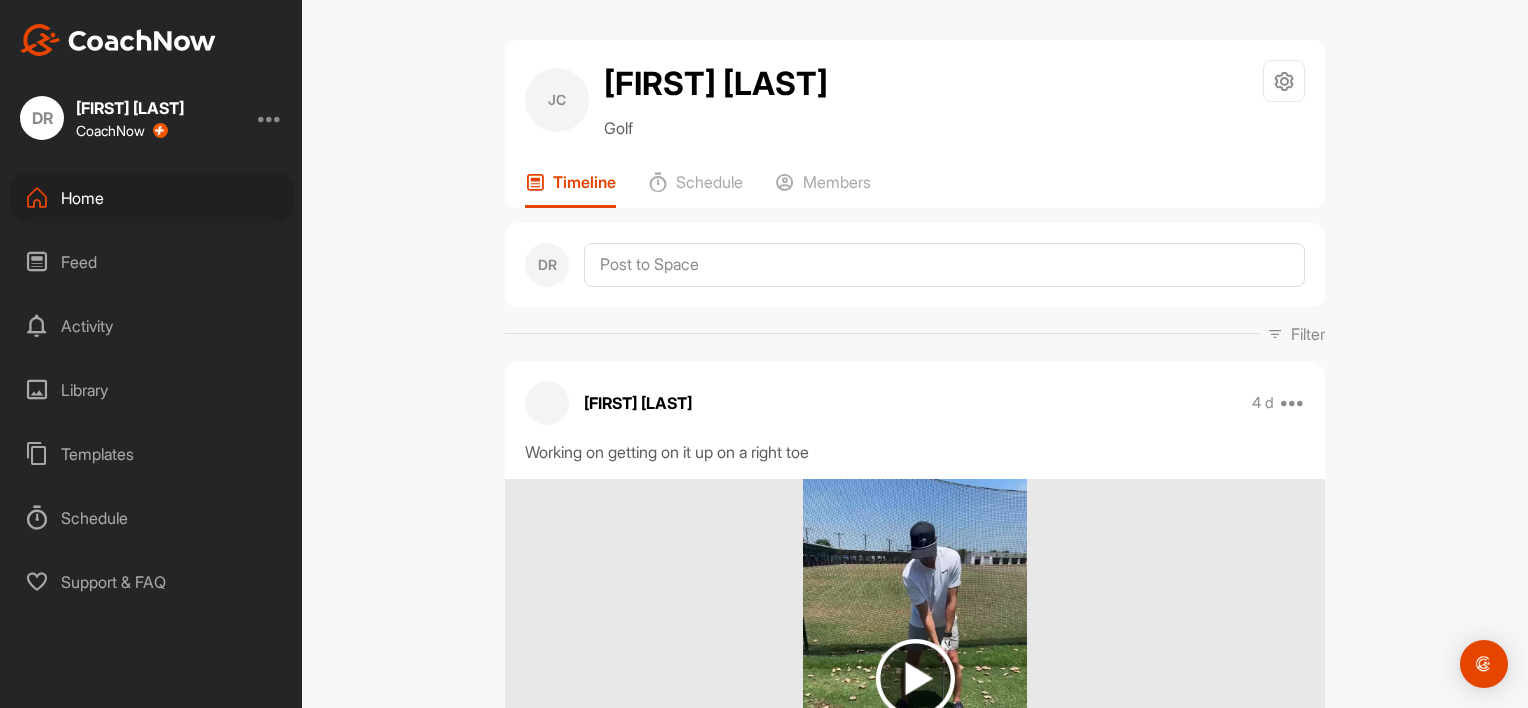 click on "[FIRST] [LAST]
[FIRST] [LAST]
[FIRST] [LAST]
[FIRST] [LAST]
[FIRST] [LAST] [OCCUPATION]
[FIRST] [LAST]
Working on breaking our wrist immediately on backswing
[FIRST] [LAST]
huffmanlaw@[REDACTED].com
[FIRST] [LAST]
[FIRST] [LAST]
davisgreenus@[REDACTED].com
• [FIRST] [INITIAL] / Golf
• [FIRST] [INITIAL] / Golf
• [FIRST] [INITIAL] / Golf
Spinning on right foot
elizabethfalle@[REDACTED].com
[FIRST] [LAST]
nickhasegawa@[REDACTED].com
[DATE]
Miss [FIRST]
[EMAIL]
[FIRST] [LAST]
[FIRST] [LAST]
[FIRST] [LAST]
[FIRST] [LAST]
• [FIRST] [INITIAL] / Golf
aubrey.horn2019@[REDACTED].com
[FIRST] [LAST]
7 iron taking club back inside
[FIRST] [INITIAL]
[FIRST] [LAST]
jds6691770@[REDACTED].com
[FIRST] [LAST]
Taking the club back lower and working with an eight iron rhythm with your driver
Longer backswing and smashed it
[FIRST] [LAST]
[FIRST] [INITIAL]
[FIRST] [LAST]
[FIRST] [LAST]
Need to get up on right foot to shift weight
[FIRST] [LAST]
[EMAIL]
[DATE]
• [FIRST] [INITIAL] / Golf
[EMAIL]
[FIRST] [LAST]
• [FIRST] [INITIAL] / Golf
[FIRST] [LAST]
Need to use lower body by turning right foot
[EMAIL]
[EMAIL]
[FIRST] [LAST]
[FIRST] [LAST]
[FIRST] [LAST]
[EMAIL]
[FIRST] [LAST]
[FIRST] [LAST]
[EMAIL]
[EMAIL]
[FIRST] [LAST]
[EMAIL]
[DATE]
[EMAIL]
[FIRST] [LAST]
• [FIRST] [INITIAL] / Golf
[FIRST] [LAST]
[FIRST] [LAST]
[DATE]
[FIRST] [LAST] [OCCUPATION]
[FIRST] [LAST]
[FIRST] [LAST]
Working on a short iron swing shorter
[EMAIL]
[FIRST] [INITIAL]
[DATE]
[FIRST] [LAST]
[EMAIL]
[FIRST] [LAST]
[FIRST] [LAST]
[FIRST] [LAST]
• [FIRST] [INITIAL] / Golf
[FIRST] [INITIAL]
[EMAIL]
[FIRST] [LAST]
[EMAIL]
[FIRST] [INITIAL]
[DATE]
• [FIRST] [INITIAL] / Golf
[EMAIL]
[FIRST] [LAST]
• [FIRST] [INITIAL] / Golf
[DATE]
[FIRST] [INITIAL]
[FIRST] [INITIAL]
[EMAIL]
[EMAIL]
[FIRST] [LAST]
[FIRST] [LAST]
[DATE]
[FIRST] [LAST]
[FIRST] [LAST]
[EMAIL]
[FIRST] [LAST]
[FIRST] [INITIAL]
[FIRST] [INITIAL]
[FIRST] [LAST]
[DATE]
[FIRST] [LAST]
[EMAIL]
[DATE]
[FIRST] [INITIAL]
[EMAIL]
[FIRST] [LAST]
[EMAIL]
[FIRST] [LAST]
[FIRST] [LAST]
Working on staying behind ball at contact
[FIRST] [LAST]
[EMAIL]
[FIRST] [LAST]
[EMAIL]
[EMAIL]
[FIRST] [LAST]
[EMAIL]
[INITIAL] [INITIAL]
[FIRST] [LAST]
[EMAIL]
[FIRST] [LAST]
[EMAIL]
[FIRST] [LAST]
[FIRST] [LAST]
[FIRST] [LAST]
[FIRST] [LAST]
Working on keeping our base of our golf club from opening up too fast on the back swing
35 yard pitch. Just using the weight of club head and holding finish
[FIRST] [LAST]
[FIRST] [LAST]
[EMAIL]
[EMAIL]
[EMAIL]
[EMAIL]" at bounding box center (915, 354) 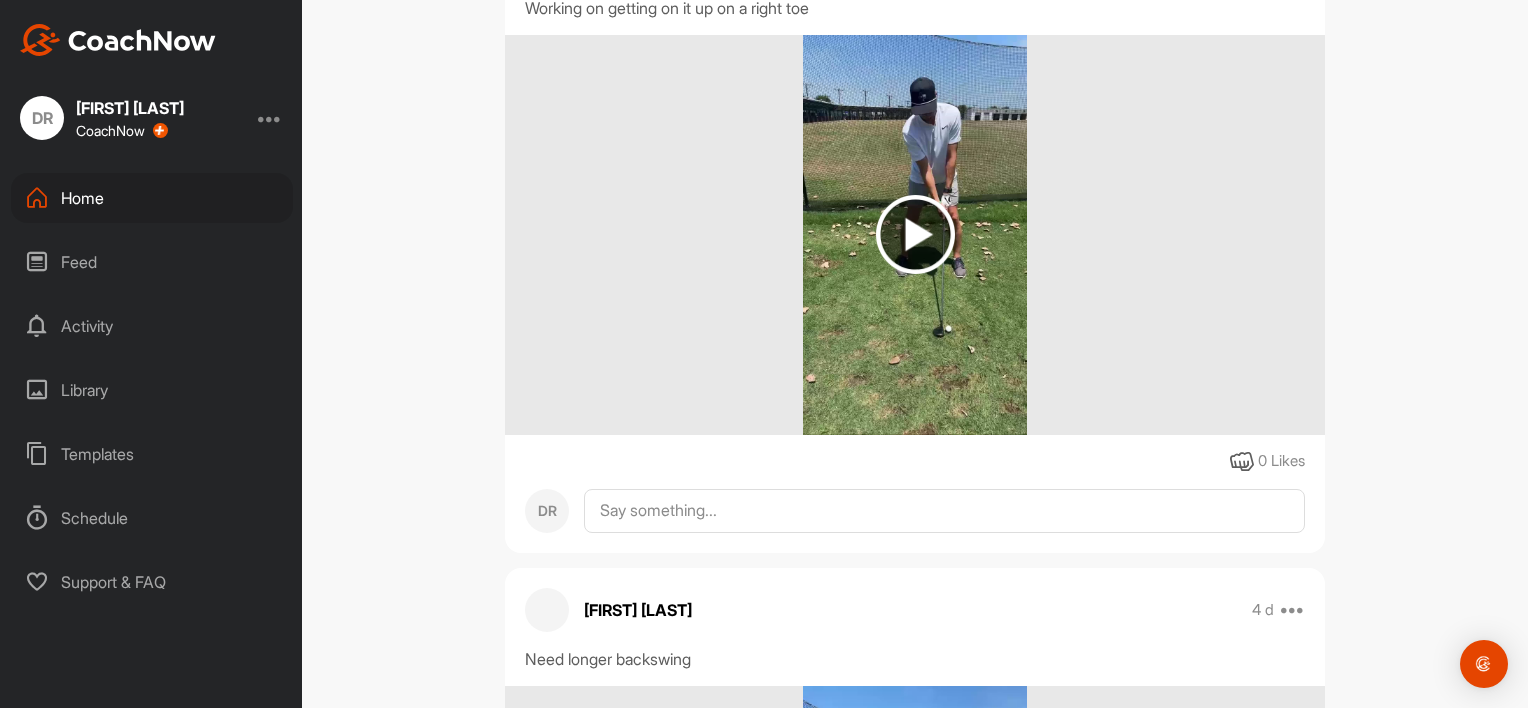 scroll, scrollTop: 0, scrollLeft: 0, axis: both 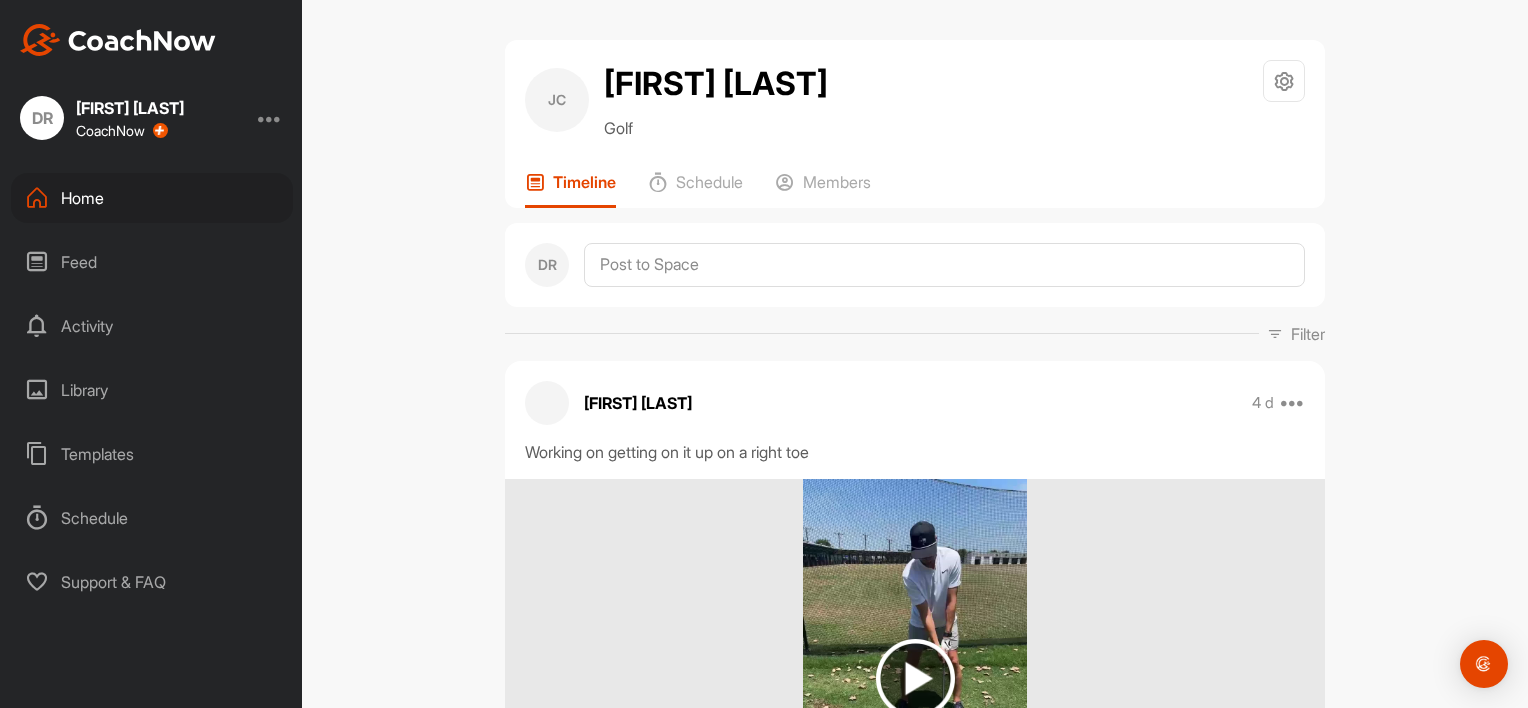 click on "Support & FAQ" at bounding box center (152, 582) 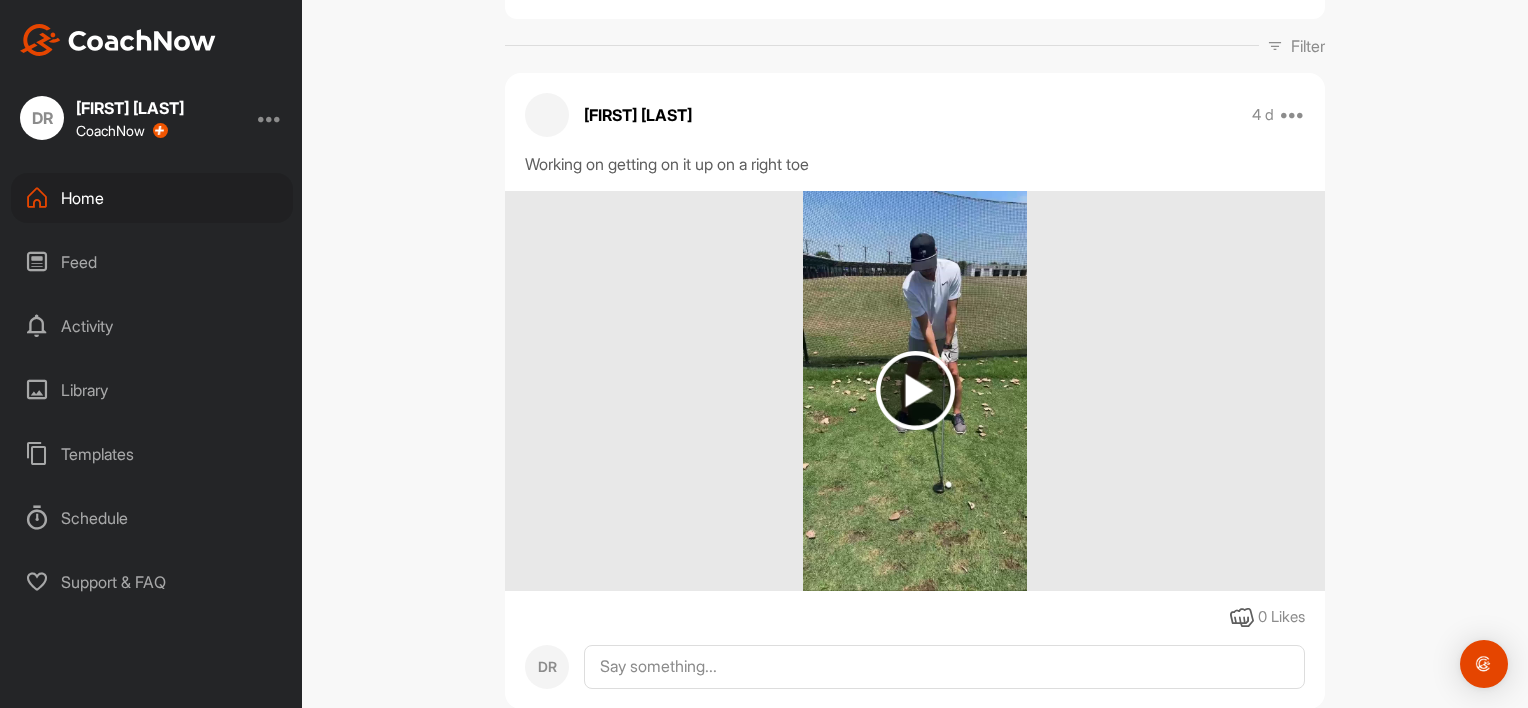 scroll, scrollTop: 292, scrollLeft: 0, axis: vertical 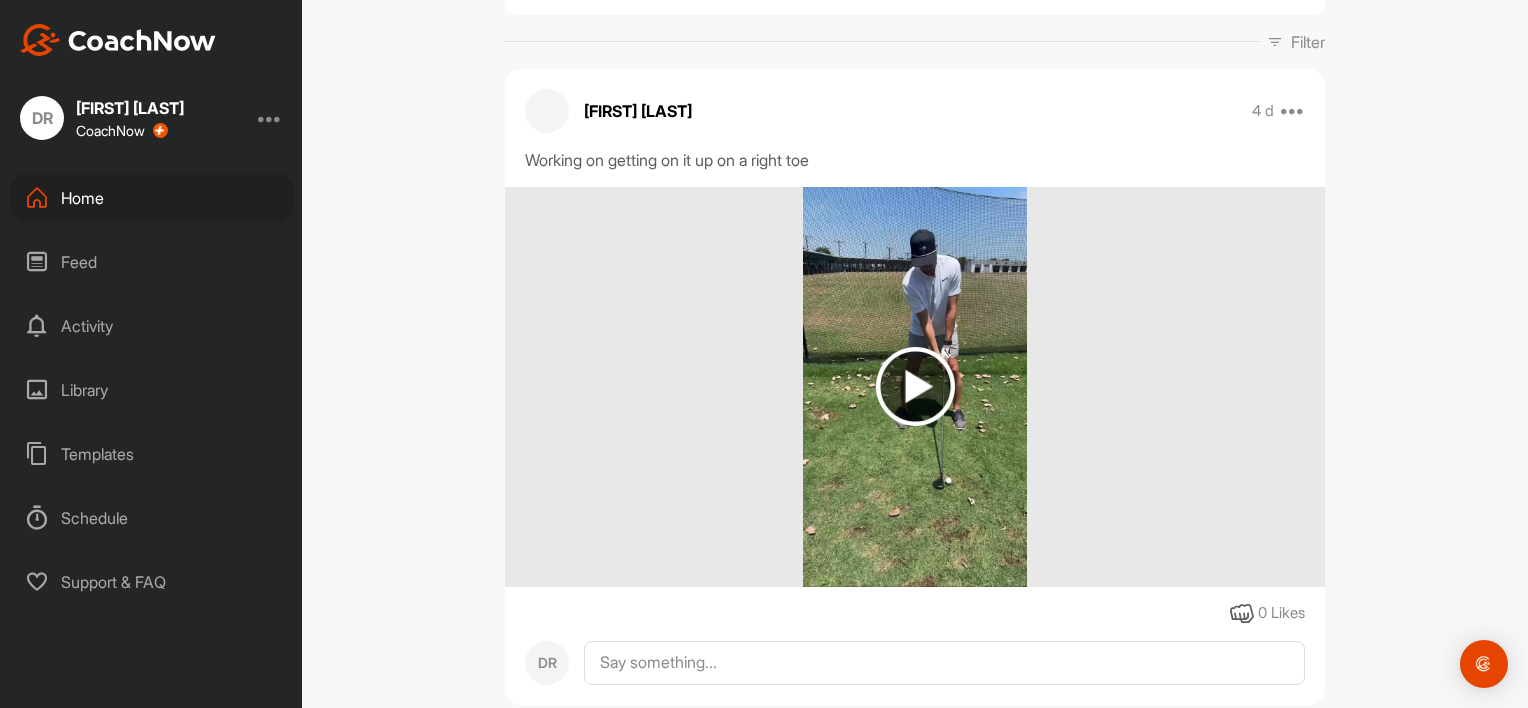 click on "[FIRST] [LAST]
[FIRST] [LAST]
[FIRST] [LAST]
[FIRST] [LAST]
[FIRST] [LAST] [OCCUPATION]
[FIRST] [LAST]
Working on breaking our wrist immediately on backswing
[FIRST] [LAST]
huffmanlaw@[REDACTED].com
[FIRST] [LAST]
[FIRST] [LAST]
davisgreenus@[REDACTED].com
• [FIRST] [INITIAL] / Golf
• [FIRST] [INITIAL] / Golf
• [FIRST] [INITIAL] / Golf
Spinning on right foot
elizabethfalle@[REDACTED].com
[FIRST] [LAST]
nickhasegawa@[REDACTED].com
[DATE]
Miss [FIRST]
[EMAIL]
[FIRST] [LAST]
[FIRST] [LAST]
[FIRST] [LAST]
[FIRST] [LAST]
• [FIRST] [INITIAL] / Golf
aubrey.horn2019@[REDACTED].com
[FIRST] [LAST]
7 iron taking club back inside
[FIRST] [INITIAL]
[FIRST] [LAST]
jds6691770@[REDACTED].com
[FIRST] [LAST]
Taking the club back lower and working with an eight iron rhythm with your driver
Longer backswing and smashed it
[FIRST] [LAST]
[FIRST] [INITIAL]
[FIRST] [LAST]
[FIRST] [LAST]
Need to get up on right foot to shift weight
[FIRST] [LAST]
[EMAIL]
[DATE]
• [FIRST] [INITIAL] / Golf
[EMAIL]
[FIRST] [LAST]
• [FIRST] [INITIAL] / Golf
[FIRST] [LAST]
Need to use lower body by turning right foot
[EMAIL]
[EMAIL]
[FIRST] [LAST]
[FIRST] [LAST]
[FIRST] [LAST]
[EMAIL]
[FIRST] [LAST]
[FIRST] [LAST]
[EMAIL]
[EMAIL]
[FIRST] [LAST]
[EMAIL]
[DATE]
[EMAIL]
[FIRST] [LAST]
• [FIRST] [INITIAL] / Golf
[FIRST] [LAST]
[FIRST] [LAST]
[DATE]
[FIRST] [LAST] [OCCUPATION]
[FIRST] [LAST]
[FIRST] [LAST]
Working on a short iron swing shorter
[EMAIL]
[FIRST] [INITIAL]
[DATE]
[FIRST] [LAST]
[EMAIL]
[FIRST] [LAST]
[FIRST] [LAST]
[FIRST] [LAST]
• [FIRST] [INITIAL] / Golf
[FIRST] [INITIAL]
[EMAIL]
[FIRST] [LAST]
[EMAIL]
[FIRST] [INITIAL]
[DATE]
• [FIRST] [INITIAL] / Golf
[EMAIL]
[FIRST] [LAST]
• [FIRST] [INITIAL] / Golf
[DATE]
[FIRST] [INITIAL]
[FIRST] [INITIAL]
[EMAIL]
[EMAIL]
[FIRST] [LAST]
[FIRST] [LAST]
[DATE]
[FIRST] [LAST]
[FIRST] [LAST]
[EMAIL]
[FIRST] [LAST]
[FIRST] [INITIAL]
[FIRST] [INITIAL]
[FIRST] [LAST]
[DATE]
[FIRST] [LAST]
[EMAIL]
[DATE]
[FIRST] [INITIAL]
[EMAIL]
[FIRST] [LAST]
[EMAIL]
[FIRST] [LAST]
[FIRST] [LAST]
Working on staying behind ball at contact
[FIRST] [LAST]
[EMAIL]
[FIRST] [LAST]
[EMAIL]
[EMAIL]
[FIRST] [LAST]
[EMAIL]
[INITIAL] [INITIAL]
[FIRST] [LAST]
[EMAIL]
[FIRST] [LAST]
[EMAIL]
[FIRST] [LAST]
[FIRST] [LAST]
[FIRST] [LAST]
[FIRST] [LAST]
Working on keeping our base of our golf club from opening up too fast on the back swing
35 yard pitch. Just using the weight of club head and holding finish
[FIRST] [LAST]
[FIRST] [LAST]
[EMAIL]
[EMAIL]
[EMAIL]
[EMAIL]" at bounding box center (915, 354) 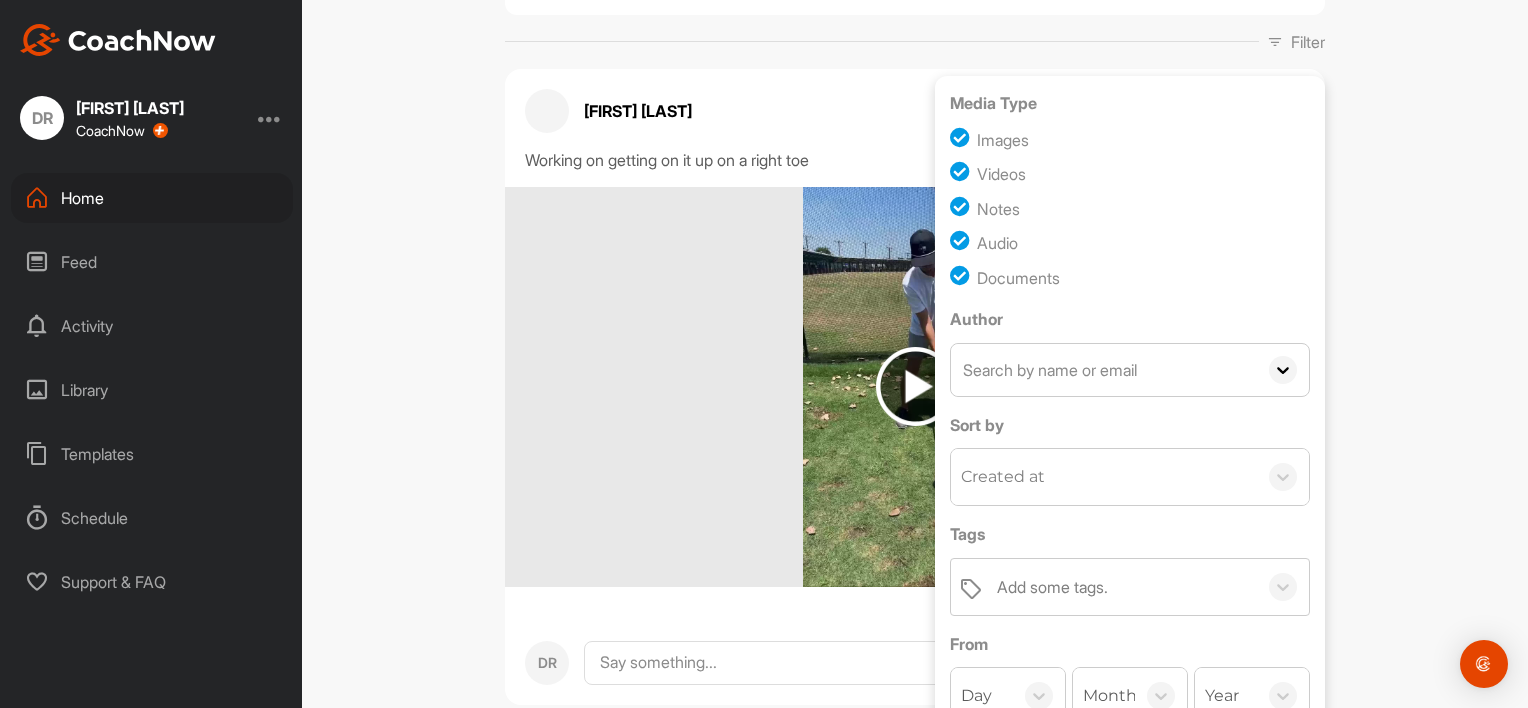 click on "[FIRST] [LAST]
[FIRST] [LAST]
[FIRST] [LAST]
[FIRST] [LAST]
[FIRST] [LAST] [OCCUPATION]
[FIRST] [LAST]
Working on breaking our wrist immediately on backswing
[FIRST] [LAST]
huffmanlaw@[REDACTED].com
[FIRST] [LAST]
[FIRST] [LAST]
davisgreenus@[REDACTED].com
• [FIRST] [INITIAL] / Golf
• [FIRST] [INITIAL] / Golf
• [FIRST] [INITIAL] / Golf
Spinning on right foot
elizabethfalle@[REDACTED].com
[FIRST] [LAST]
nickhasegawa@[REDACTED].com
[DATE]
Miss [FIRST]
[EMAIL]
[FIRST] [LAST]
[FIRST] [LAST]
[FIRST] [LAST]
[FIRST] [LAST]
• [FIRST] [INITIAL] / Golf
aubrey.horn2019@[REDACTED].com
[FIRST] [LAST]
7 iron taking club back inside
[FIRST] [INITIAL]
[FIRST] [LAST]
jds6691770@[REDACTED].com
[FIRST] [LAST]
Taking the club back lower and working with an eight iron rhythm with your driver
Longer backswing and smashed it
[FIRST] [LAST]
[FIRST] [INITIAL]
[FIRST] [LAST]
[FIRST] [LAST]
Need to get up on right foot to shift weight
[FIRST] [LAST]
[EMAIL]
[DATE]
• [FIRST] [INITIAL] / Golf
[EMAIL]
[FIRST] [LAST]
• [FIRST] [INITIAL] / Golf
[FIRST] [LAST]
Need to use lower body by turning right foot
[EMAIL]
[EMAIL]
[FIRST] [LAST]
[FIRST] [LAST]
[FIRST] [LAST]
[EMAIL]
[FIRST] [LAST]
[FIRST] [LAST]
[EMAIL]
[EMAIL]
[FIRST] [LAST]
[EMAIL]
[DATE]
[EMAIL]
[FIRST] [LAST]
• [FIRST] [INITIAL] / Golf
[FIRST] [LAST]
[FIRST] [LAST]
[DATE]
[FIRST] [LAST] [OCCUPATION]
[FIRST] [LAST]
[FIRST] [LAST]
Working on a short iron swing shorter
[EMAIL]
[FIRST] [INITIAL]
[DATE]
[FIRST] [LAST]
[EMAIL]
[FIRST] [LAST]
[FIRST] [LAST]
[FIRST] [LAST]
• [FIRST] [INITIAL] / Golf
[FIRST] [INITIAL]
[EMAIL]
[FIRST] [LAST]
[EMAIL]
[FIRST] [INITIAL]
[DATE]
• [FIRST] [INITIAL] / Golf
[EMAIL]
[FIRST] [LAST]
• [FIRST] [INITIAL] / Golf
[DATE]
[FIRST] [INITIAL]
[FIRST] [INITIAL]
[EMAIL]
[EMAIL]
[FIRST] [LAST]
[FIRST] [LAST]
[DATE]
[FIRST] [LAST]
[FIRST] [LAST]
[EMAIL]
[FIRST] [LAST]
[FIRST] [INITIAL]
[FIRST] [INITIAL]
[FIRST] [LAST]
[DATE]
[FIRST] [LAST]
[EMAIL]
[DATE]
[FIRST] [INITIAL]
[EMAIL]
[FIRST] [LAST]
[EMAIL]
[FIRST] [LAST]
[FIRST] [LAST]
Working on staying behind ball at contact
[FIRST] [LAST]
[EMAIL]
[FIRST] [LAST]
[EMAIL]
[EMAIL]
[FIRST] [LAST]
[EMAIL]
[INITIAL] [INITIAL]
[FIRST] [LAST]
[EMAIL]
[FIRST] [LAST]
[EMAIL]
[FIRST] [LAST]
[FIRST] [LAST]
[FIRST] [LAST]
[FIRST] [LAST]
Working on keeping our base of our golf club from opening up too fast on the back swing
35 yard pitch. Just using the weight of club head and holding finish
[FIRST] [LAST]
[FIRST] [LAST]
[EMAIL]
[EMAIL]
[EMAIL]
[EMAIL]" at bounding box center [915, 354] 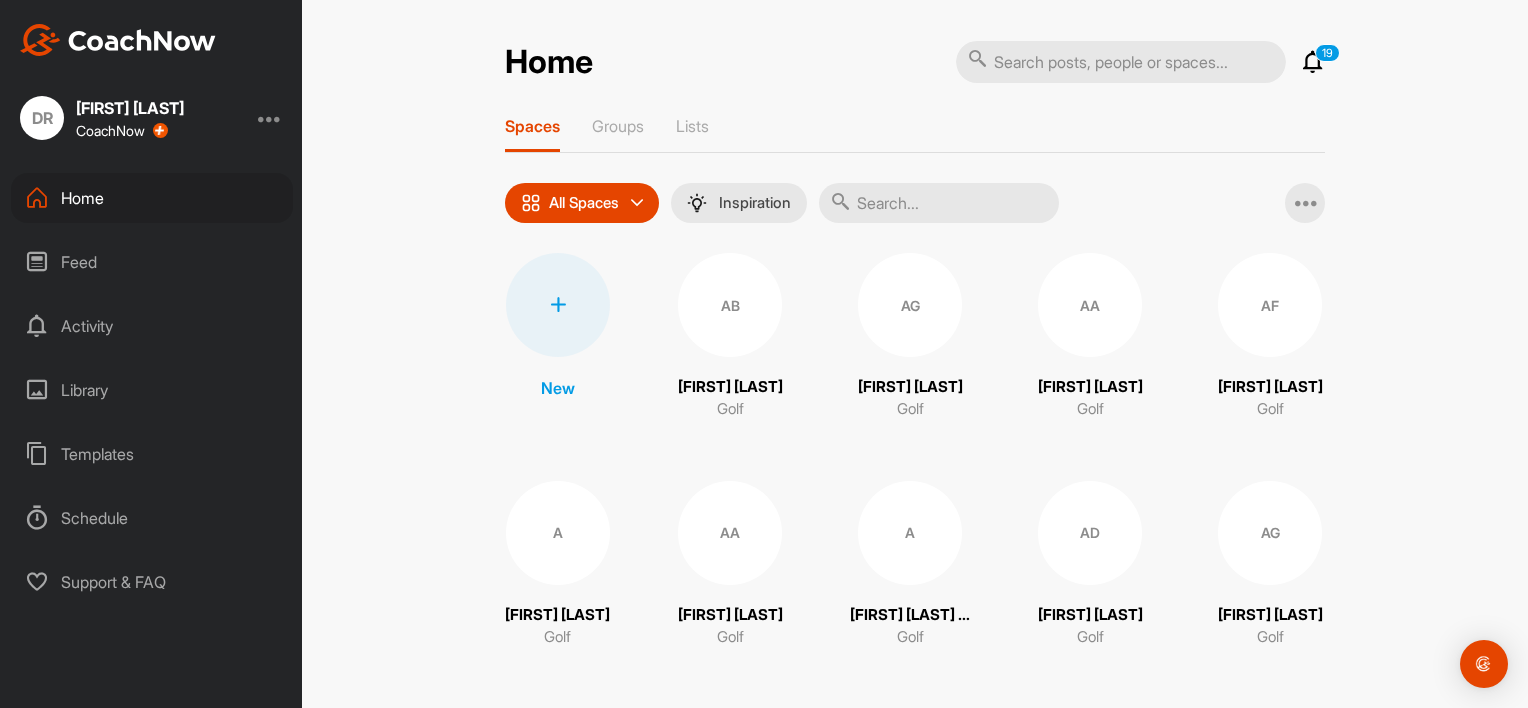 scroll, scrollTop: 0, scrollLeft: 0, axis: both 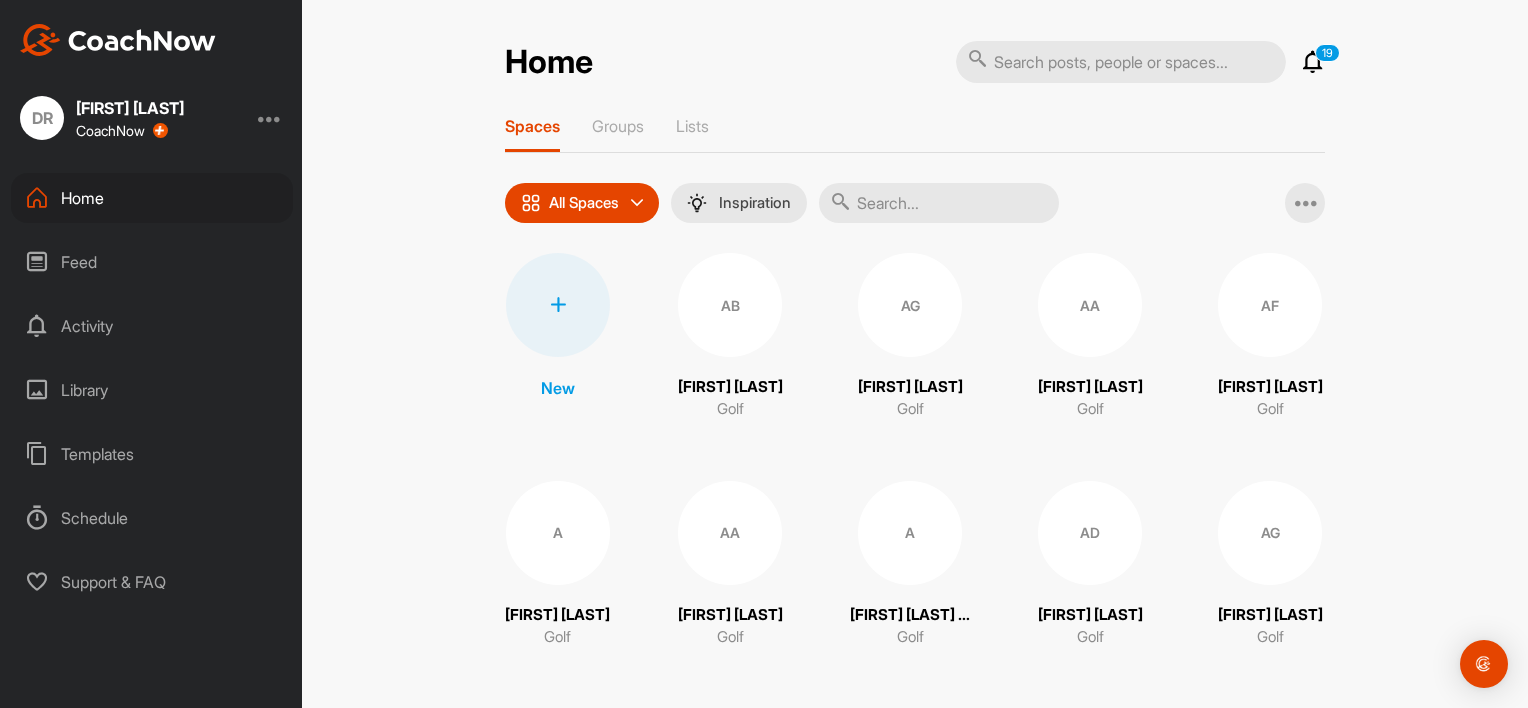 click on "19" at bounding box center [1327, 53] 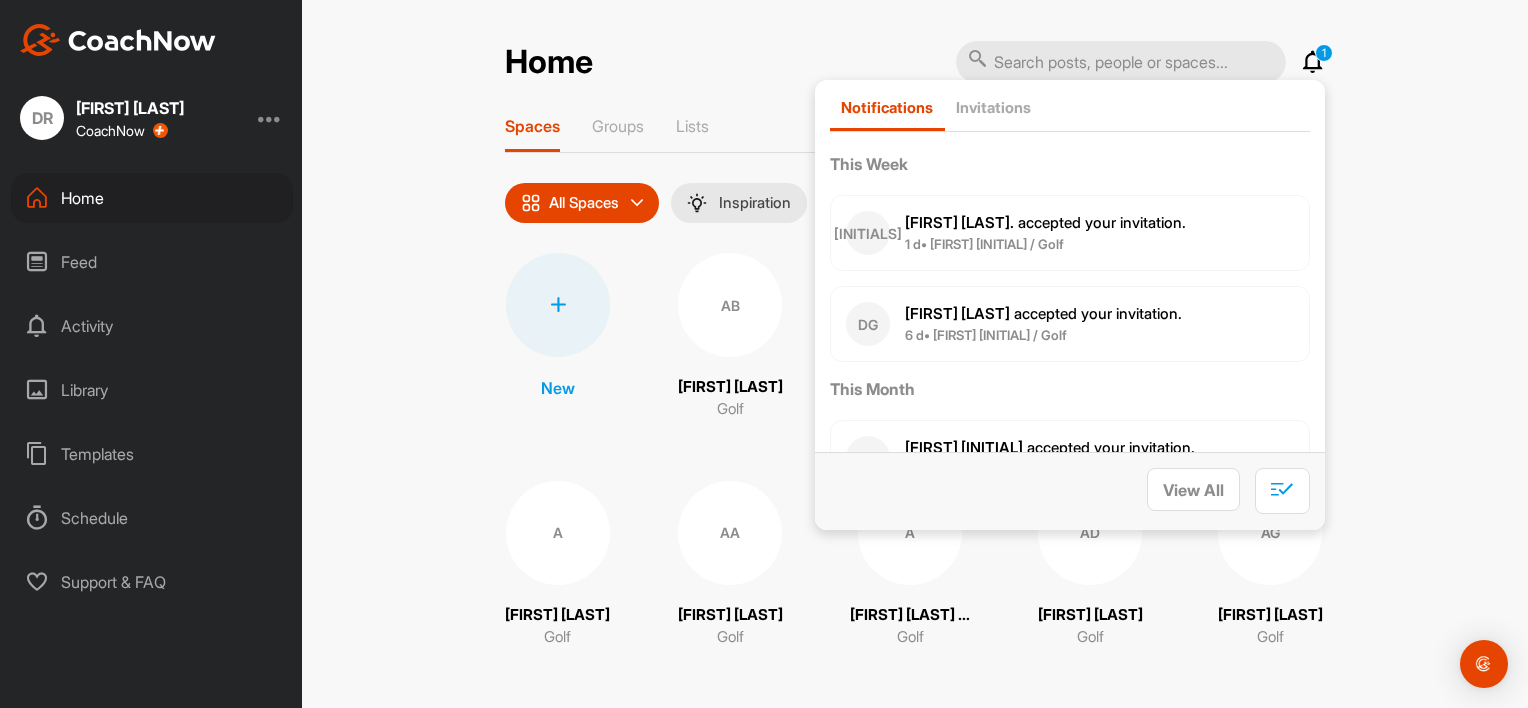 click on "Home 1 Notifications Invitations This Week SV [FIRST] [INITIAL]   accepted your invitation . 1 d  • [FIRST] [INITIAL] / Golf DG [FIRST] [INITIAL]   accepted your invitation . 6 d  • [FIRST] [INITIAL] / Golf This Month CB [FIRST] [INITIAL]   accepted your invitation . 1 w  • [FIRST] [INITIAL] / Golf RG [FIRST] [INITIAL]   accepted your invitation . 3 w  • [FIRST] [INITIAL] / Golf GC [FIRST] [INITIAL]   accepted your invitation . 3 w  • [FIRST] [INITIAL] / Golf TW [FIRST] [INITIAL]   accepted your invitation . 3 w  • [FIRST] [INITIAL] / Golf AB [FIRST] [INITIAL]   accepted your invitation . 3 w  • [FIRST] [INITIAL] / Golf Everything Else KK [FIRST] [INITIAL]   accepted your invitation . 3 Jul  • [FIRST] [INITIAL] / Golf [FIRST] [LAST]   accepted your invitation . 3 Jul  • [FIRST] [LAST] / Golf SL [FIRST] [INITIAL]   accepted your invitation . 27 Jun  • [FIRST] [INITIAL] / Golf NH [FIRST] [INITIAL]   accepted your invitation . 27 Jun  • [FIRST] [INITIAL] / Golf RH [FIRST] [INITIAL]   accepted your invitation . 23 Jun  • [FIRST] [INITIAL] / Golf MP [FIRST] [INITIAL]   accepted your invitation . 20 Jun  • [FIRST] [INITIAL] / Golf WS [FIRST] [INITIAL]   accepted your invitation . 18 Jun  • [FIRST] [INITIAL] / Golf SC [FIRST] [INITIAL]   ." at bounding box center [915, 354] 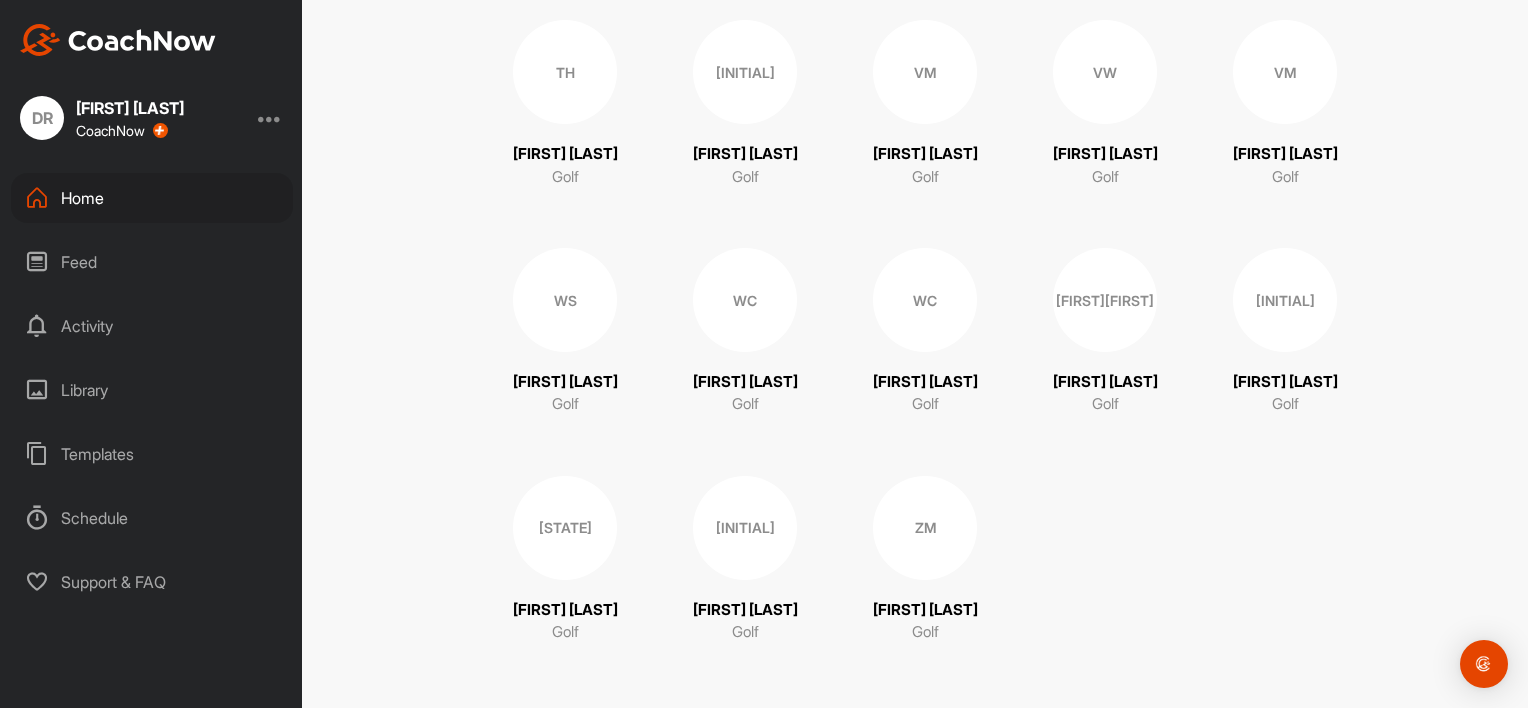 scroll, scrollTop: 0, scrollLeft: 0, axis: both 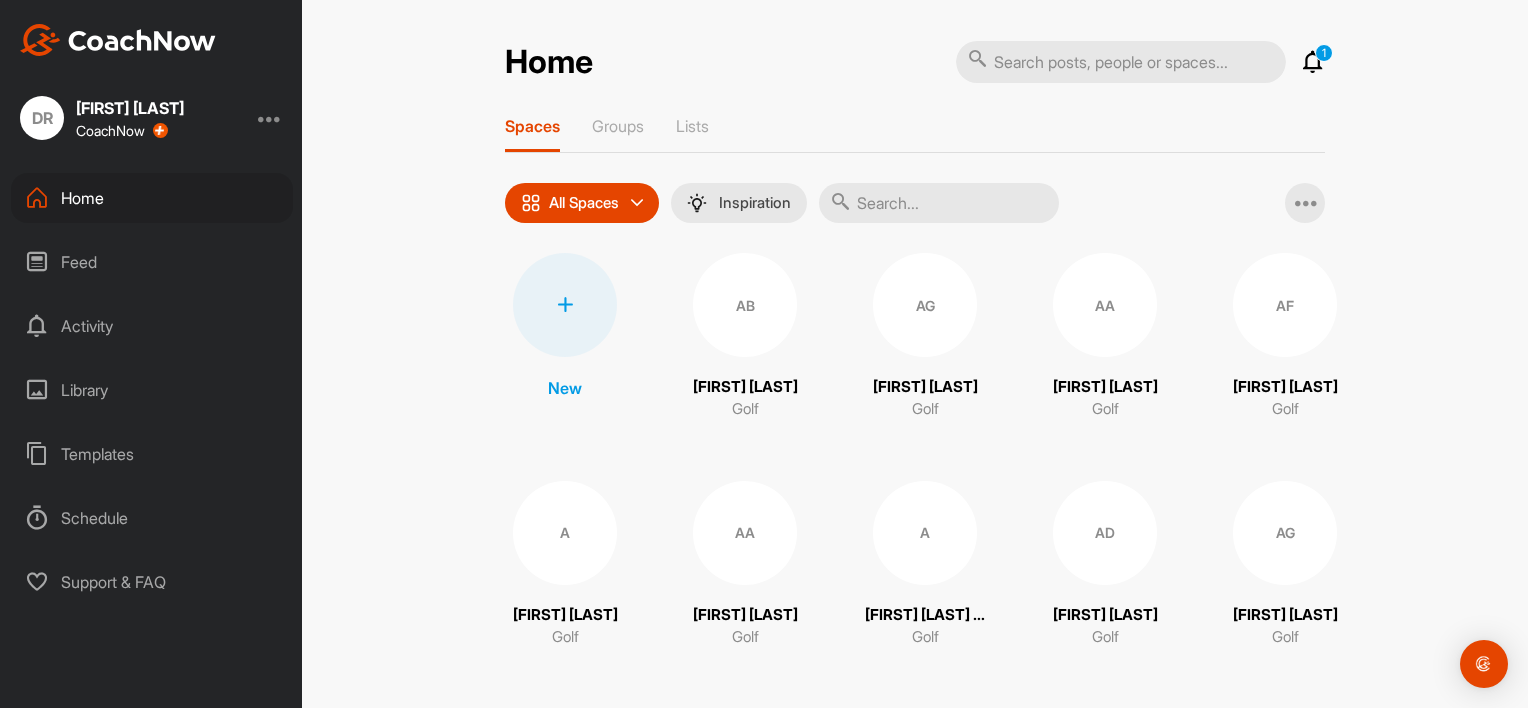 click at bounding box center [270, 118] 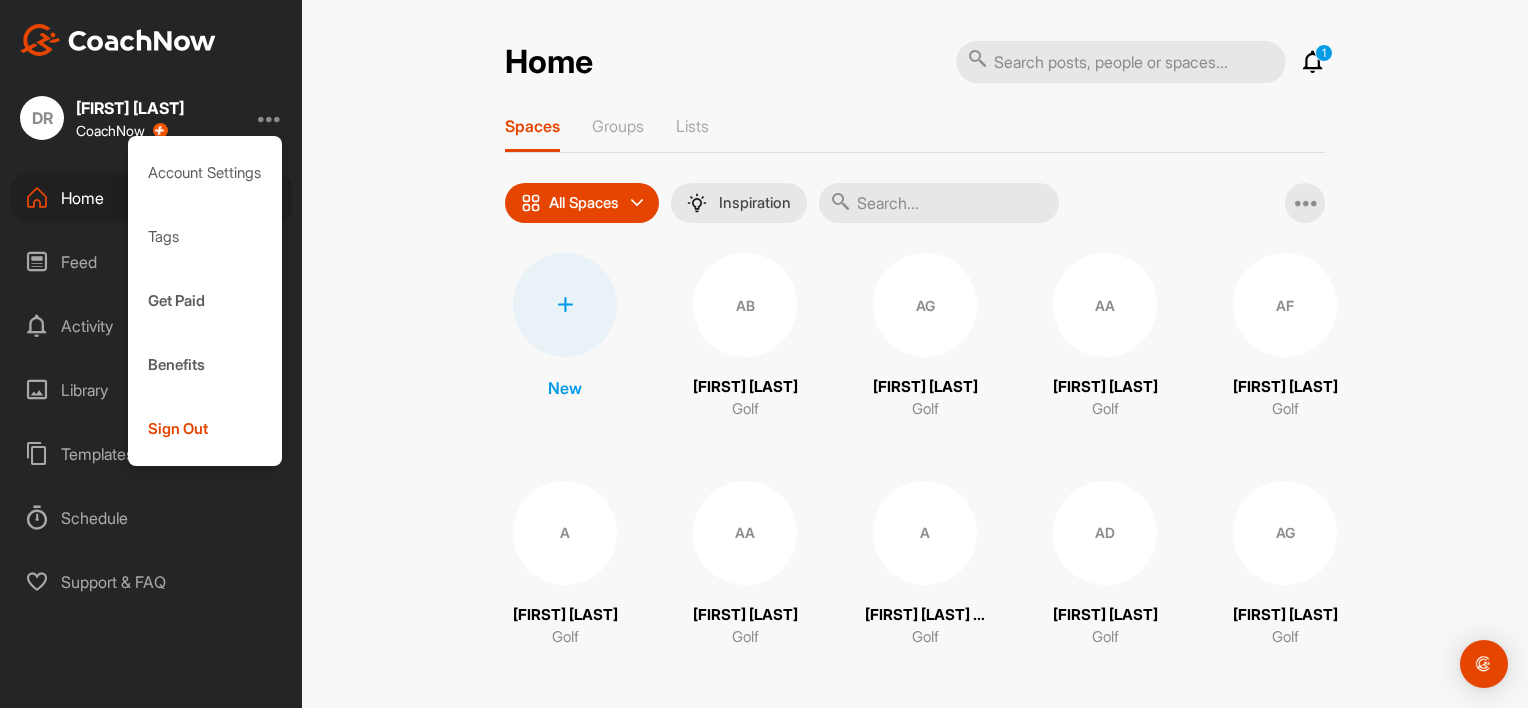 click on "Home 1 Notifications Invitations This Week SV [FIRST] [INITIAL]   accepted your invitation . 1 d  • [FIRST] [INITIAL] / Golf DG [FIRST] [INITIAL]   accepted your invitation . 6 d  • [FIRST] [INITIAL] / Golf This Month CB [FIRST] [INITIAL]   accepted your invitation . 1 w  • [FIRST] [INITIAL] / Golf RG [FIRST] [INITIAL]   accepted your invitation . 3 w  • [FIRST] [INITIAL] / Golf GC [FIRST] [INITIAL]   accepted your invitation . 3 w  • [FIRST] [INITIAL] / Golf TW [FIRST] [INITIAL]   accepted your invitation . 3 w  • [FIRST] [INITIAL] / Golf AB [FIRST] [INITIAL]   accepted your invitation . 3 w  • [FIRST] [INITIAL] / Golf Everything Else KK [FIRST] [INITIAL]   accepted your invitation . 3 Jul  • [FIRST] [INITIAL] / Golf [FIRST] [LAST]   accepted your invitation . 3 Jul  • [FIRST] [LAST] / Golf SL [FIRST] [INITIAL]   accepted your invitation . 27 Jun  • [FIRST] [INITIAL] / Golf NH [FIRST] [INITIAL]   accepted your invitation . 27 Jun  • [FIRST] [INITIAL] / Golf RH [FIRST] [INITIAL]   accepted your invitation . 23 Jun  • [FIRST] [INITIAL] / Golf MP [FIRST] [INITIAL]   accepted your invitation . 20 Jun  • [FIRST] [INITIAL] / Golf WS [FIRST] [INITIAL]   accepted your invitation . 18 Jun  • [FIRST] [INITIAL] / Golf SC [FIRST] [INITIAL]   ." at bounding box center (915, 354) 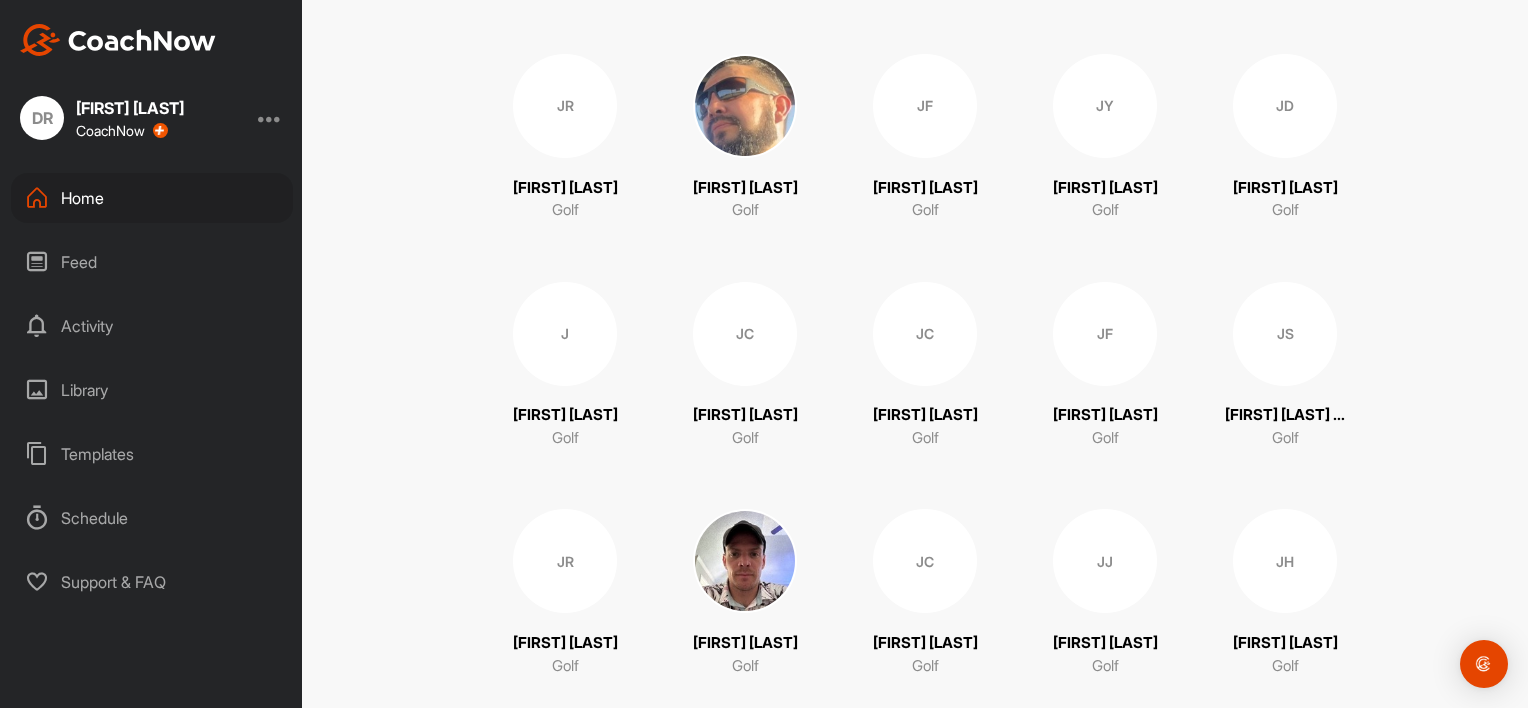 scroll, scrollTop: 7736, scrollLeft: 0, axis: vertical 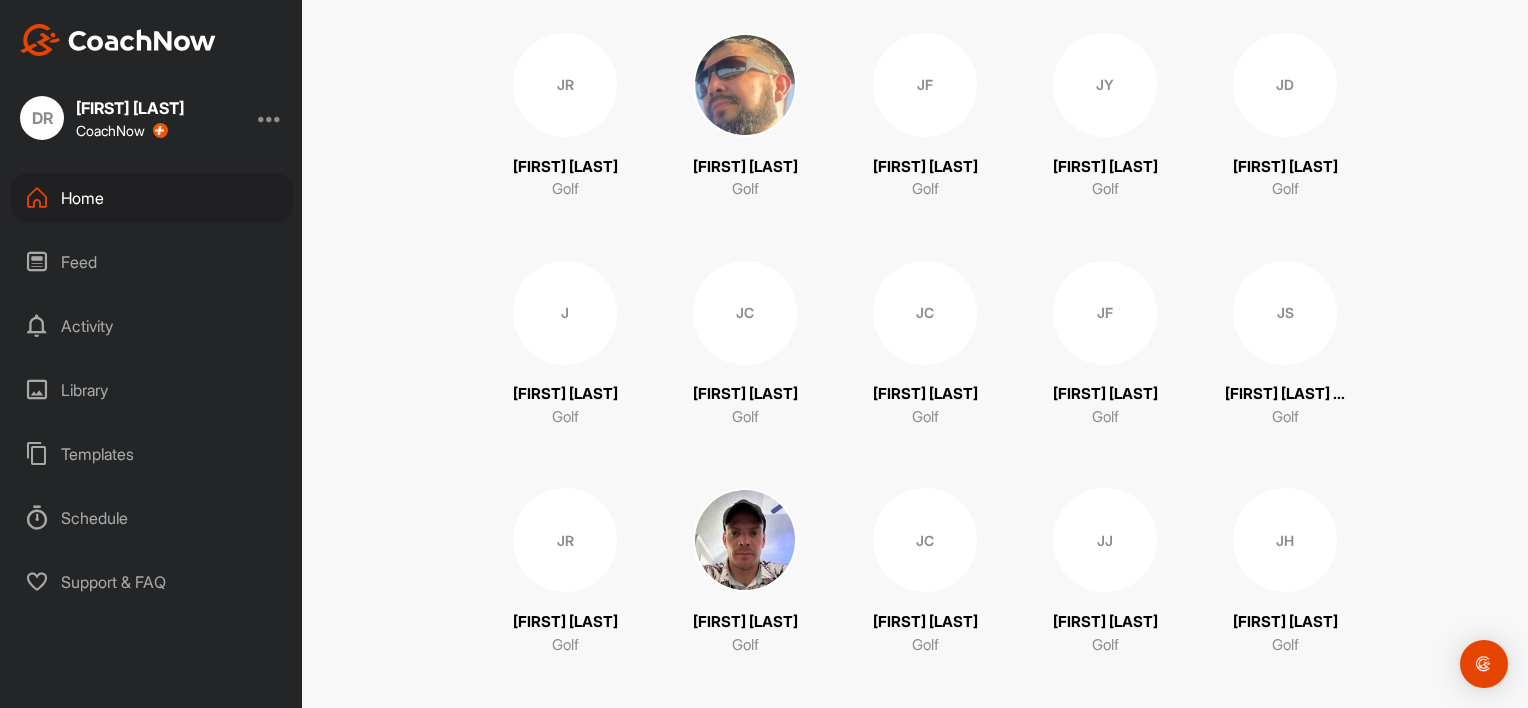 click on "JC" at bounding box center (745, 313) 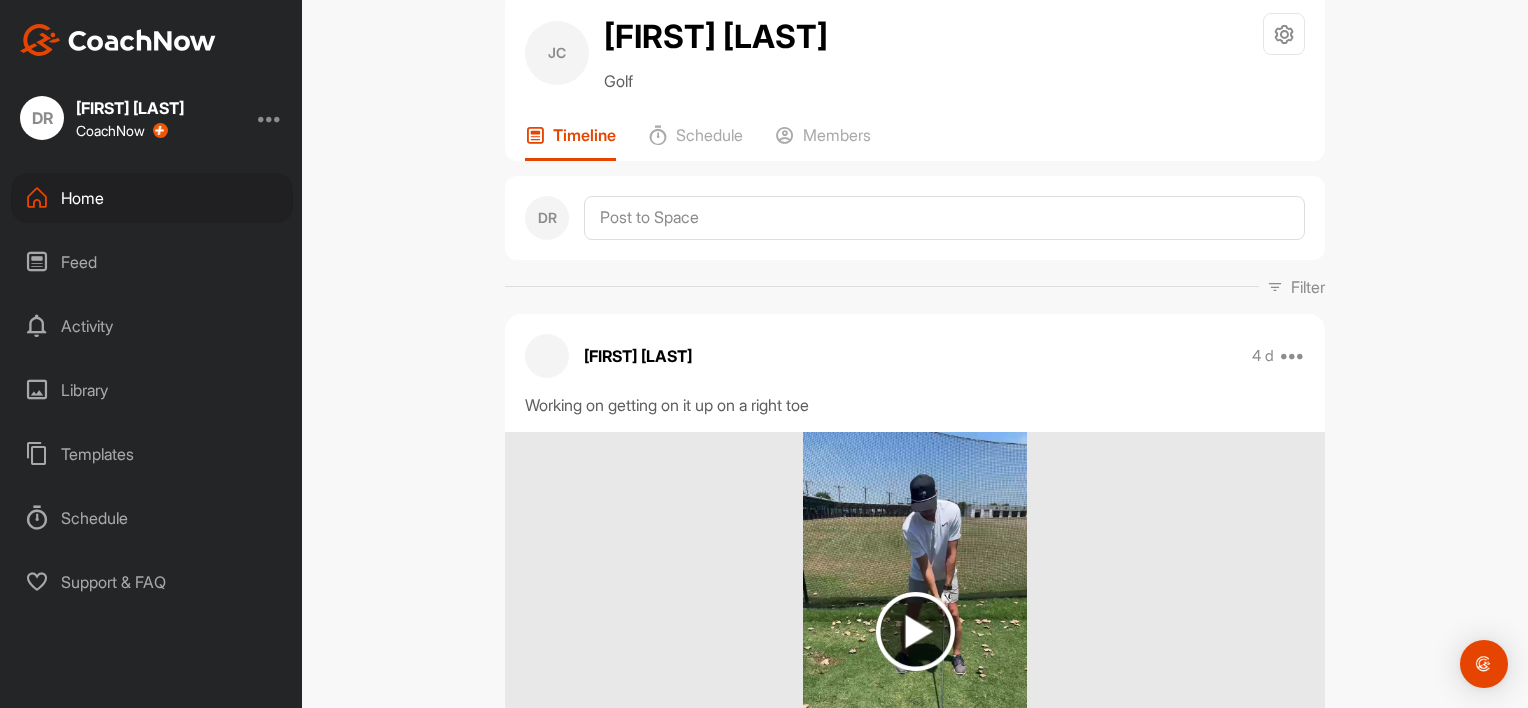 scroll, scrollTop: 46, scrollLeft: 0, axis: vertical 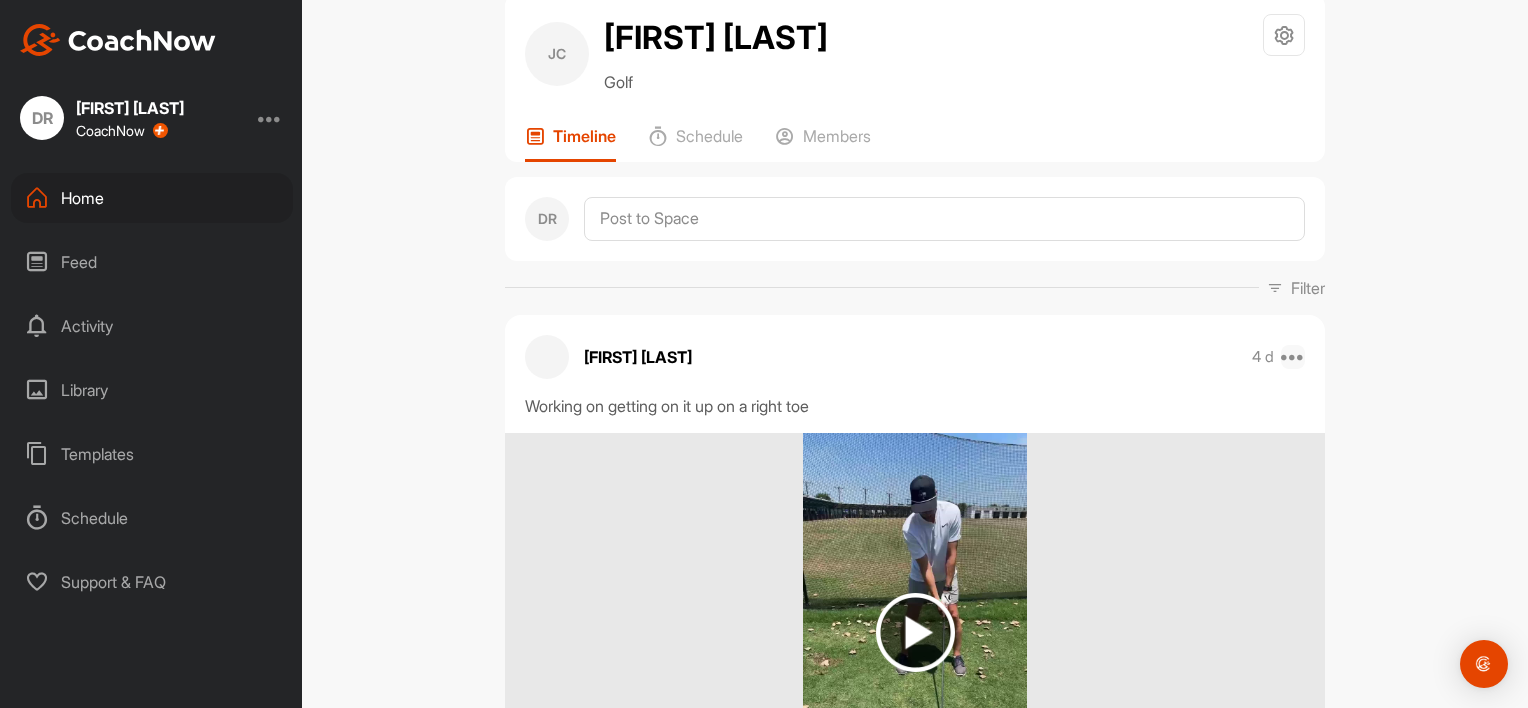 click at bounding box center [1293, 357] 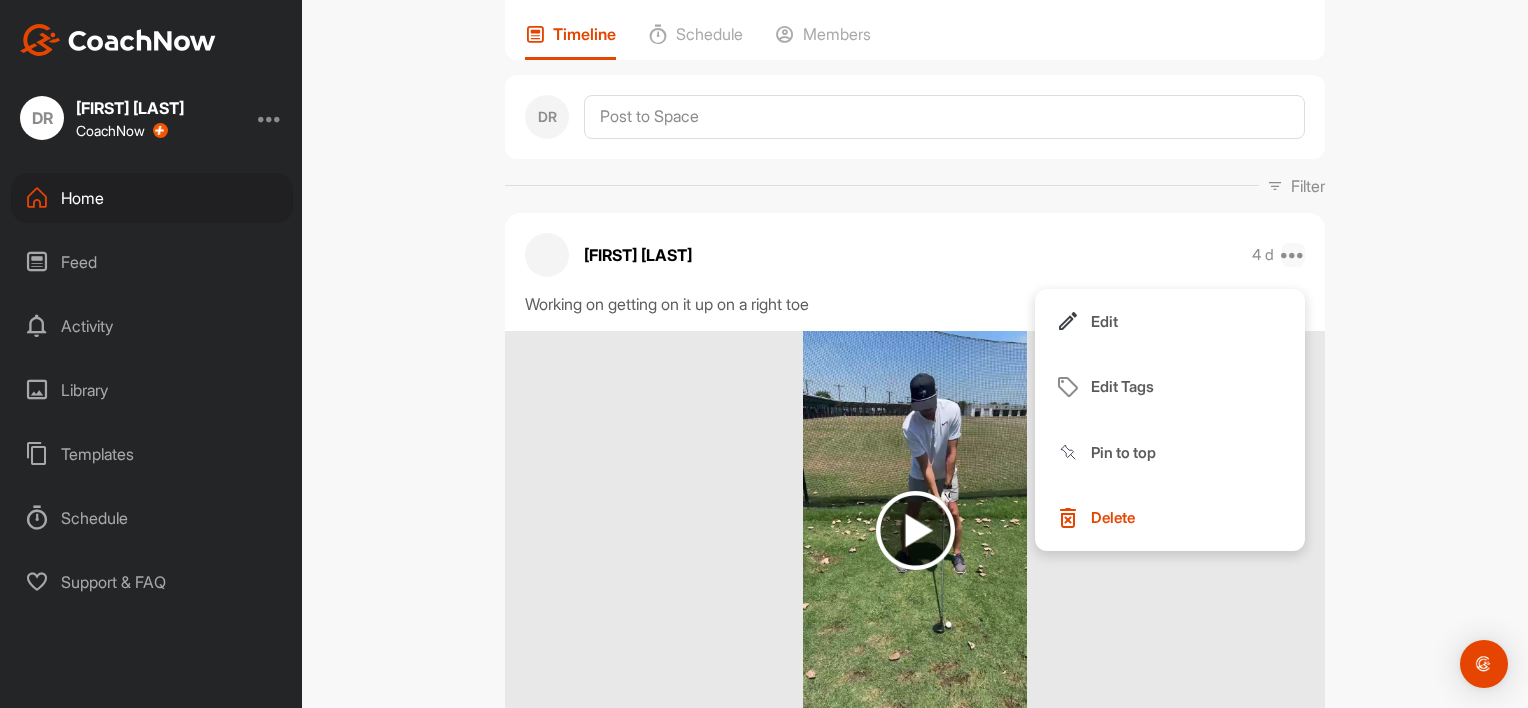 scroll, scrollTop: 149, scrollLeft: 0, axis: vertical 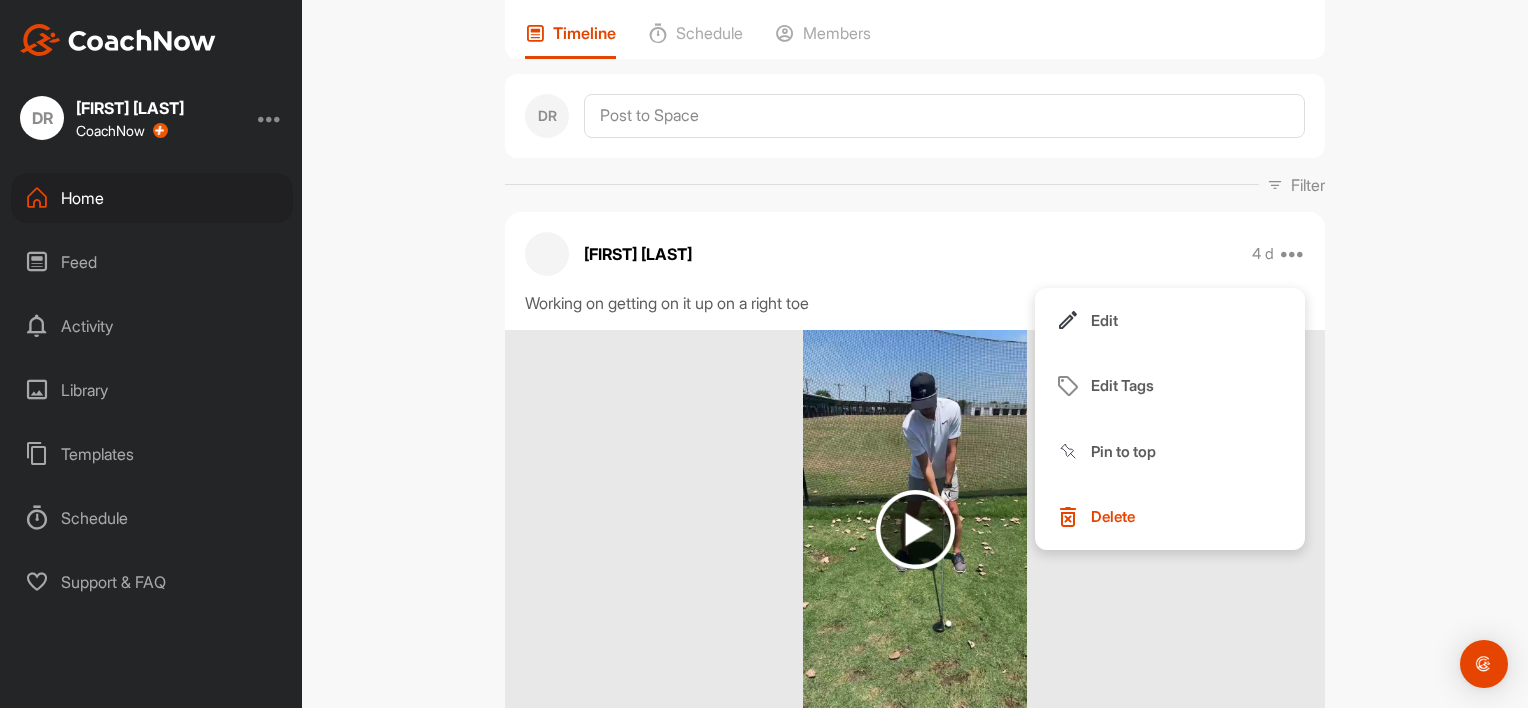click on "[FIRST] [LAST]
[FIRST] [LAST]
[FIRST] [LAST]
[FIRST] [LAST]
[FIRST] [LAST] [OCCUPATION]
[FIRST] [LAST]
Working on breaking our wrist immediately on backswing
[FIRST] [LAST]
huffmanlaw@[REDACTED].com
[FIRST] [LAST]
[FIRST] [LAST]
davisgreenus@[REDACTED].com
• [FIRST] [INITIAL] / Golf
• [FIRST] [INITIAL] / Golf
• [FIRST] [INITIAL] / Golf
Spinning on right foot
elizabethfalle@[REDACTED].com
[FIRST] [LAST]
nickhasegawa@[REDACTED].com
[DATE]
Miss [FIRST]
[EMAIL]
[FIRST] [LAST]
[FIRST] [LAST]
[FIRST] [LAST]
[FIRST] [LAST]
• [FIRST] [INITIAL] / Golf
aubrey.horn2019@[REDACTED].com
[FIRST] [LAST]
7 iron taking club back inside
[FIRST] [INITIAL]
[FIRST] [LAST]
jds6691770@[REDACTED].com
[FIRST] [LAST]
Taking the club back lower and working with an eight iron rhythm with your driver
Longer backswing and smashed it
[FIRST] [LAST]
[FIRST] [INITIAL]
[FIRST] [LAST]
[FIRST] [LAST]
Need to get up on right foot to shift weight
[FIRST] [LAST]
[EMAIL]
[DATE]
• [FIRST] [INITIAL] / Golf
[EMAIL]
[FIRST] [LAST]
• [FIRST] [INITIAL] / Golf
[FIRST] [LAST]
Need to use lower body by turning right foot
[EMAIL]
[EMAIL]
[FIRST] [LAST]
[FIRST] [LAST]
[FIRST] [LAST]
[EMAIL]
[FIRST] [LAST]
[FIRST] [LAST]
[EMAIL]
[EMAIL]
[FIRST] [LAST]
[EMAIL]
[DATE]
[EMAIL]
[FIRST] [LAST]
• [FIRST] [INITIAL] / Golf
[FIRST] [LAST]
[FIRST] [LAST]
[DATE]
[FIRST] [LAST] [OCCUPATION]
[FIRST] [LAST]
[FIRST] [LAST]
Working on a short iron swing shorter
[EMAIL]
[FIRST] [INITIAL]
[DATE]
[FIRST] [LAST]
[EMAIL]
[FIRST] [LAST]
[FIRST] [LAST]
[FIRST] [LAST]
• [FIRST] [INITIAL] / Golf
[FIRST] [INITIAL]
[EMAIL]
[FIRST] [LAST]
[EMAIL]
[FIRST] [INITIAL]
[DATE]
• [FIRST] [INITIAL] / Golf
[EMAIL]
[FIRST] [LAST]
• [FIRST] [INITIAL] / Golf
[DATE]
[FIRST] [INITIAL]
[FIRST] [INITIAL]
[EMAIL]
[EMAIL]
[FIRST] [LAST]
[FIRST] [LAST]
[DATE]
[FIRST] [LAST]
[FIRST] [LAST]
[EMAIL]
[FIRST] [LAST]
[FIRST] [INITIAL]
[FIRST] [INITIAL]
[FIRST] [LAST]
[DATE]
[FIRST] [LAST]
[EMAIL]
[DATE]
[FIRST] [INITIAL]
[EMAIL]
[FIRST] [LAST]
[EMAIL]
[FIRST] [LAST]
[FIRST] [LAST]
Working on staying behind ball at contact
[FIRST] [LAST]
[EMAIL]
[FIRST] [LAST]
[EMAIL]
[EMAIL]
[FIRST] [LAST]
[EMAIL]
[INITIAL] [INITIAL]
[FIRST] [LAST]
[EMAIL]
[FIRST] [LAST]
[EMAIL]
[FIRST] [LAST]
[FIRST] [LAST]
[FIRST] [LAST]
[FIRST] [LAST]
Working on keeping our base of our golf club from opening up too fast on the back swing
35 yard pitch. Just using the weight of club head and holding finish
[FIRST] [LAST]
[FIRST] [LAST]
[EMAIL]
[EMAIL]
[EMAIL]
[EMAIL]" at bounding box center (915, 354) 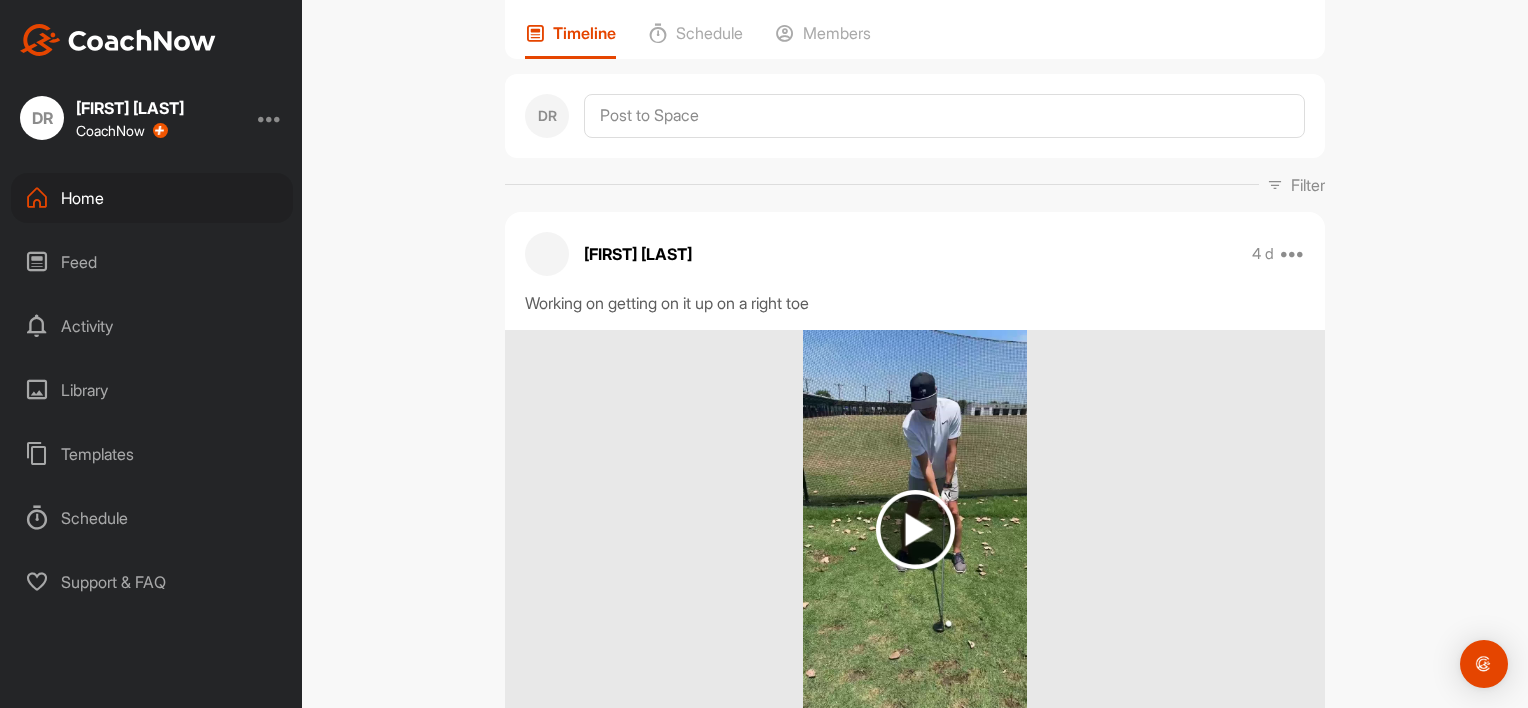 click at bounding box center (915, 530) 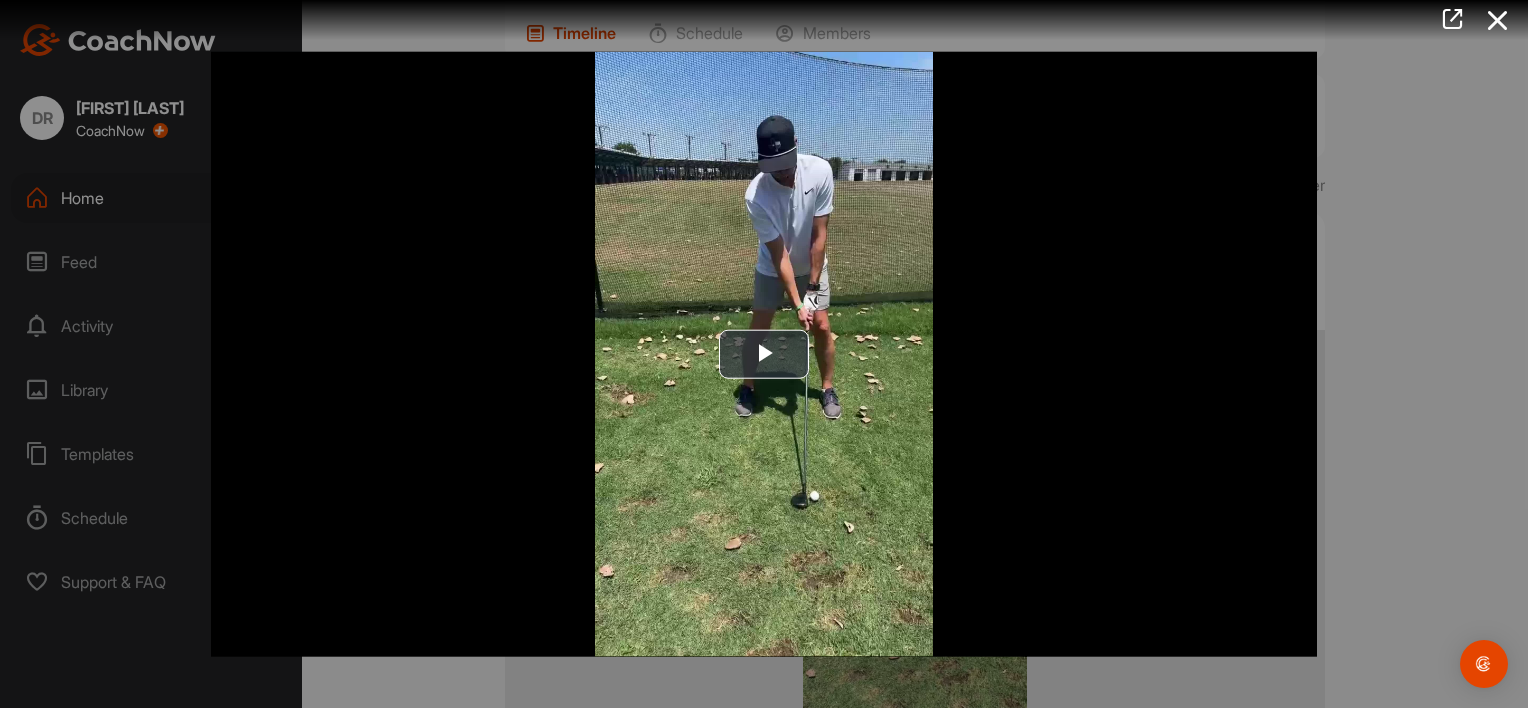 click at bounding box center (764, 354) 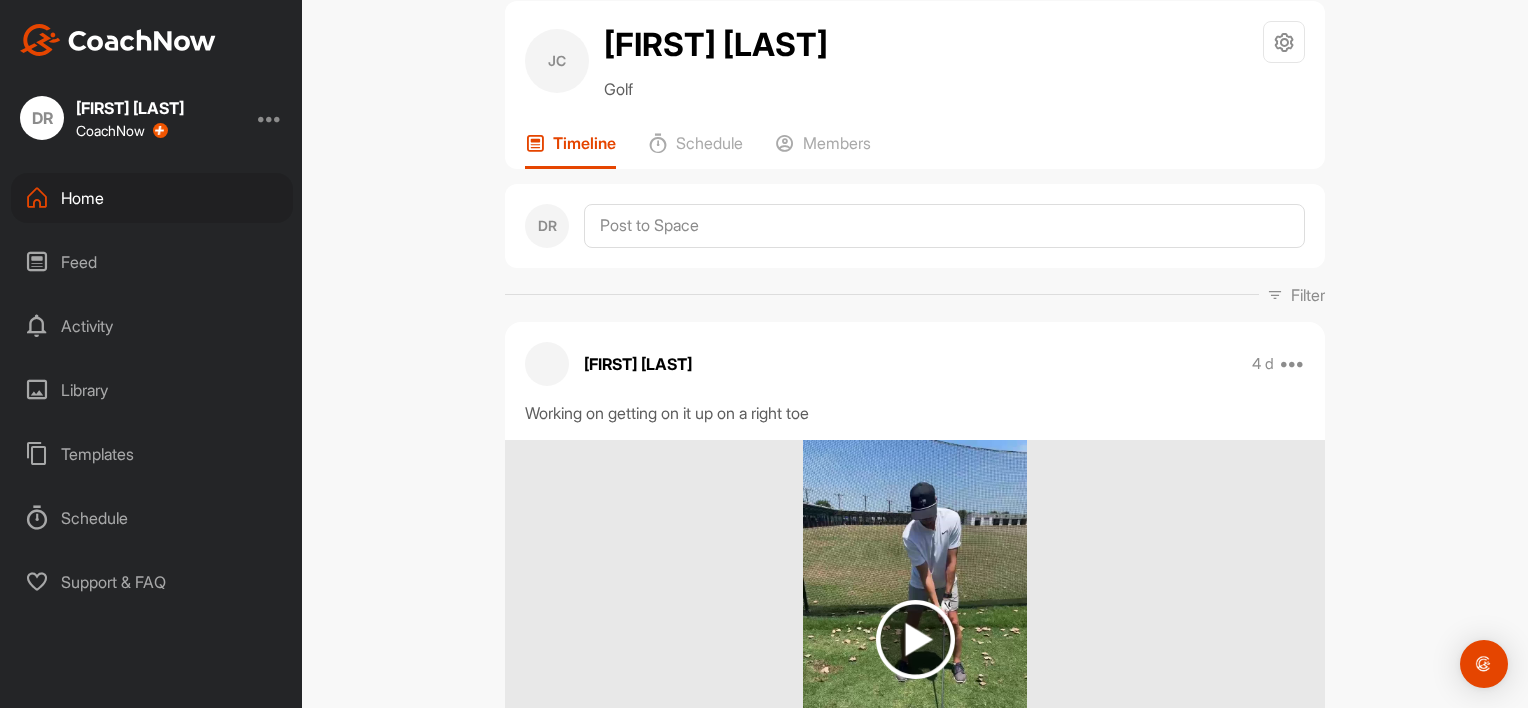 scroll, scrollTop: 0, scrollLeft: 0, axis: both 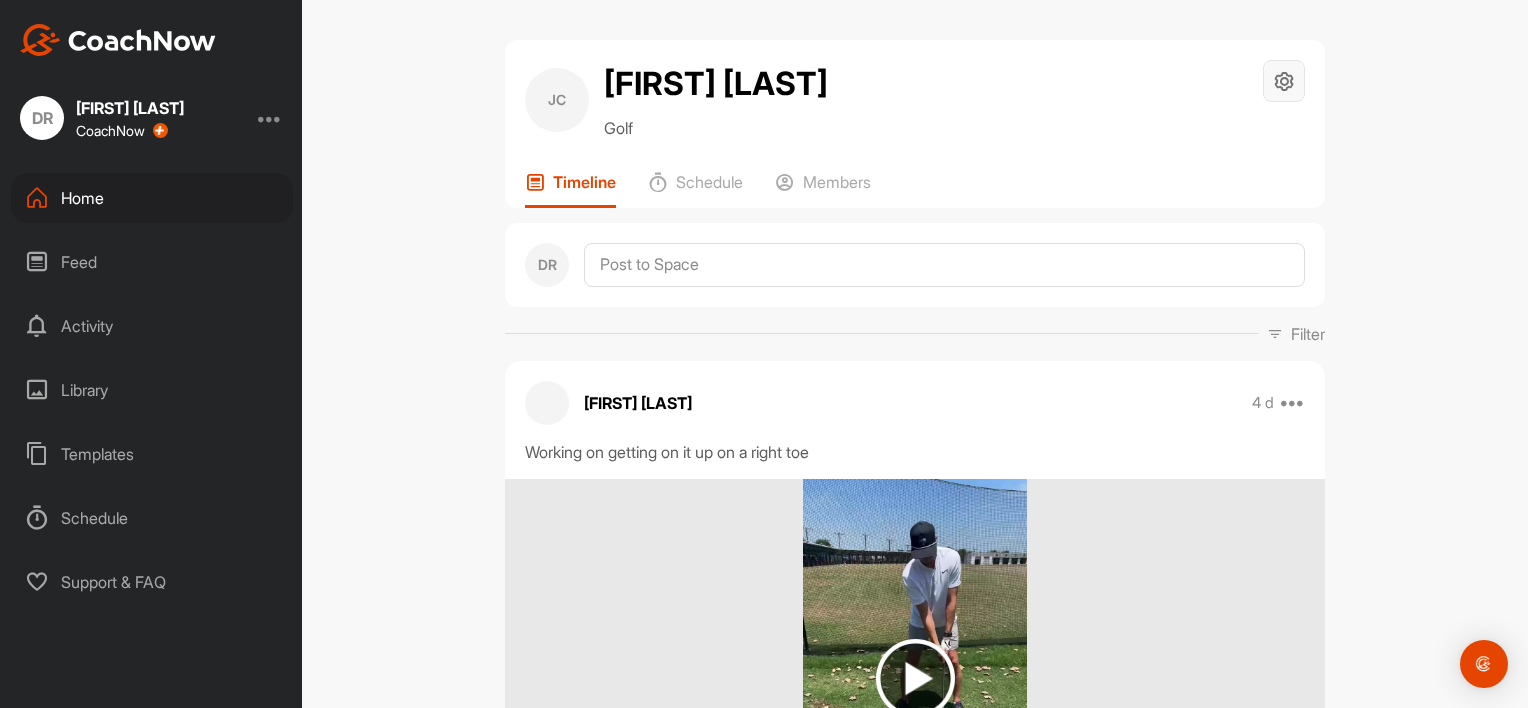 click at bounding box center (1284, 81) 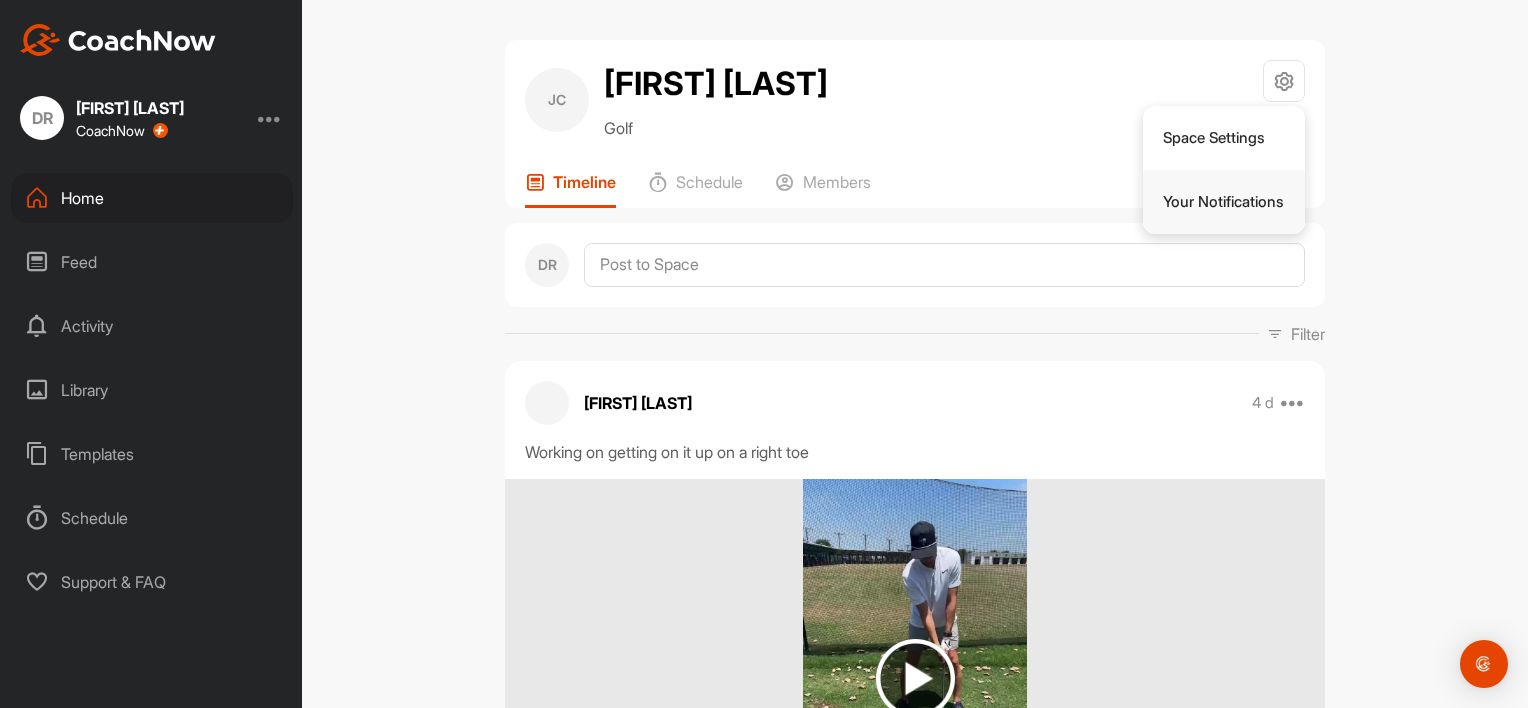 click on "Your Notifications" at bounding box center [1224, 202] 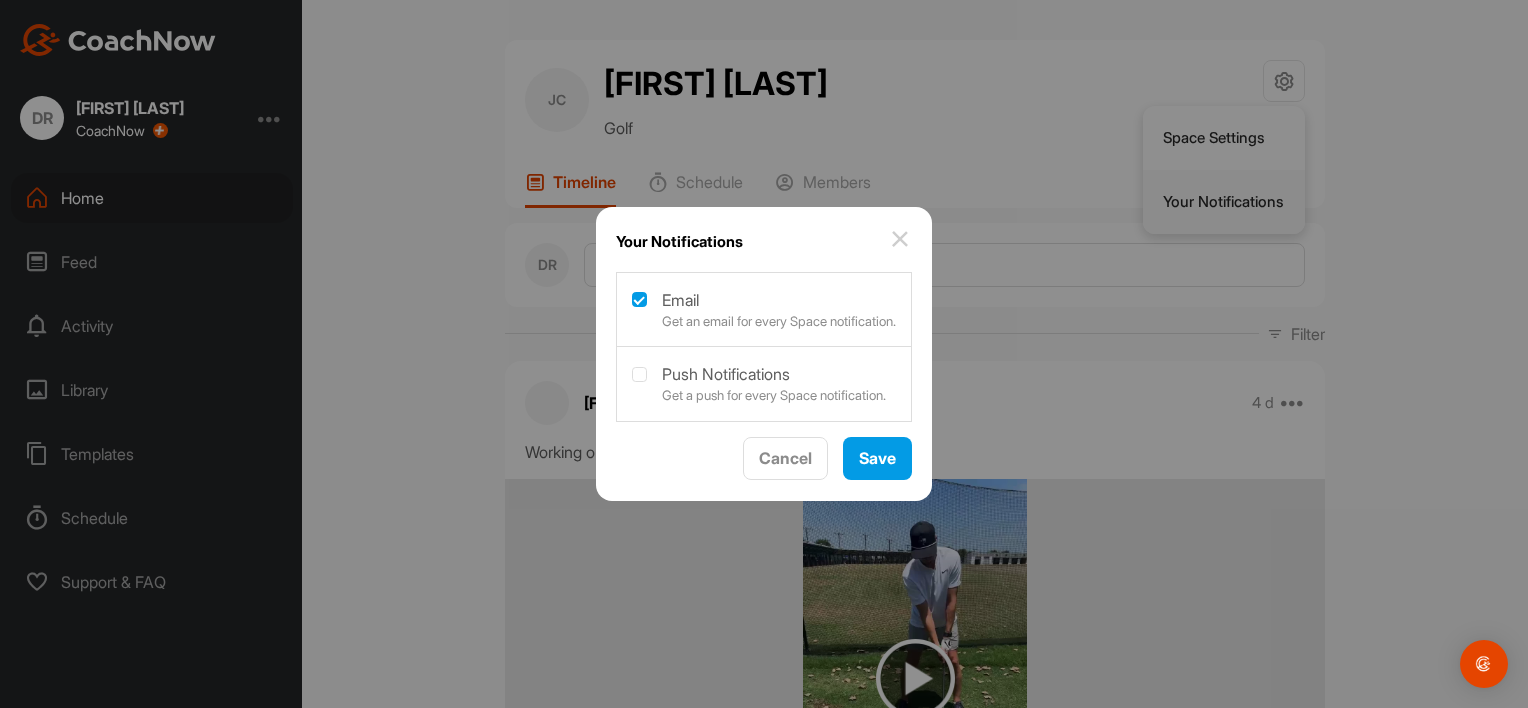 click on "Save" at bounding box center [877, 458] 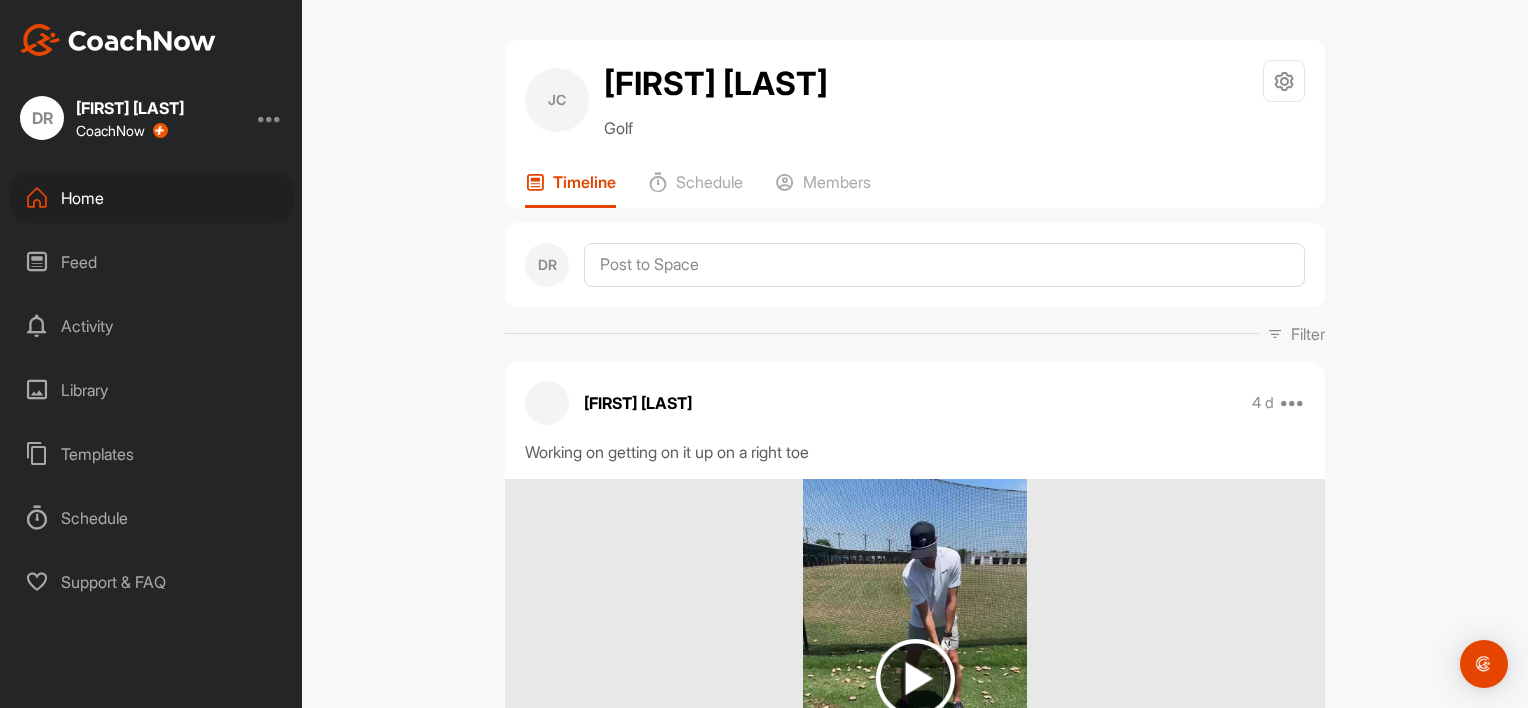 click on "Activity" at bounding box center [152, 326] 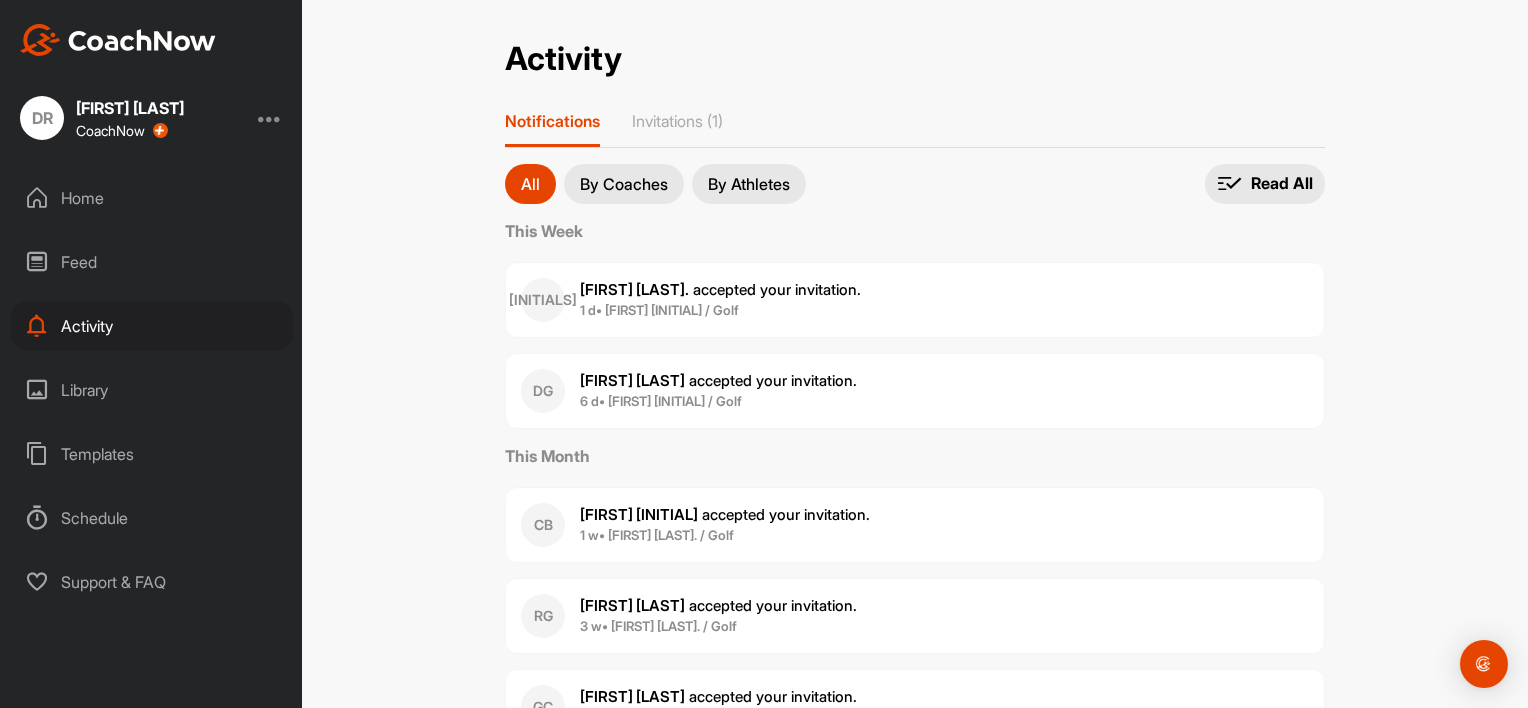 click on "Feed" at bounding box center (152, 262) 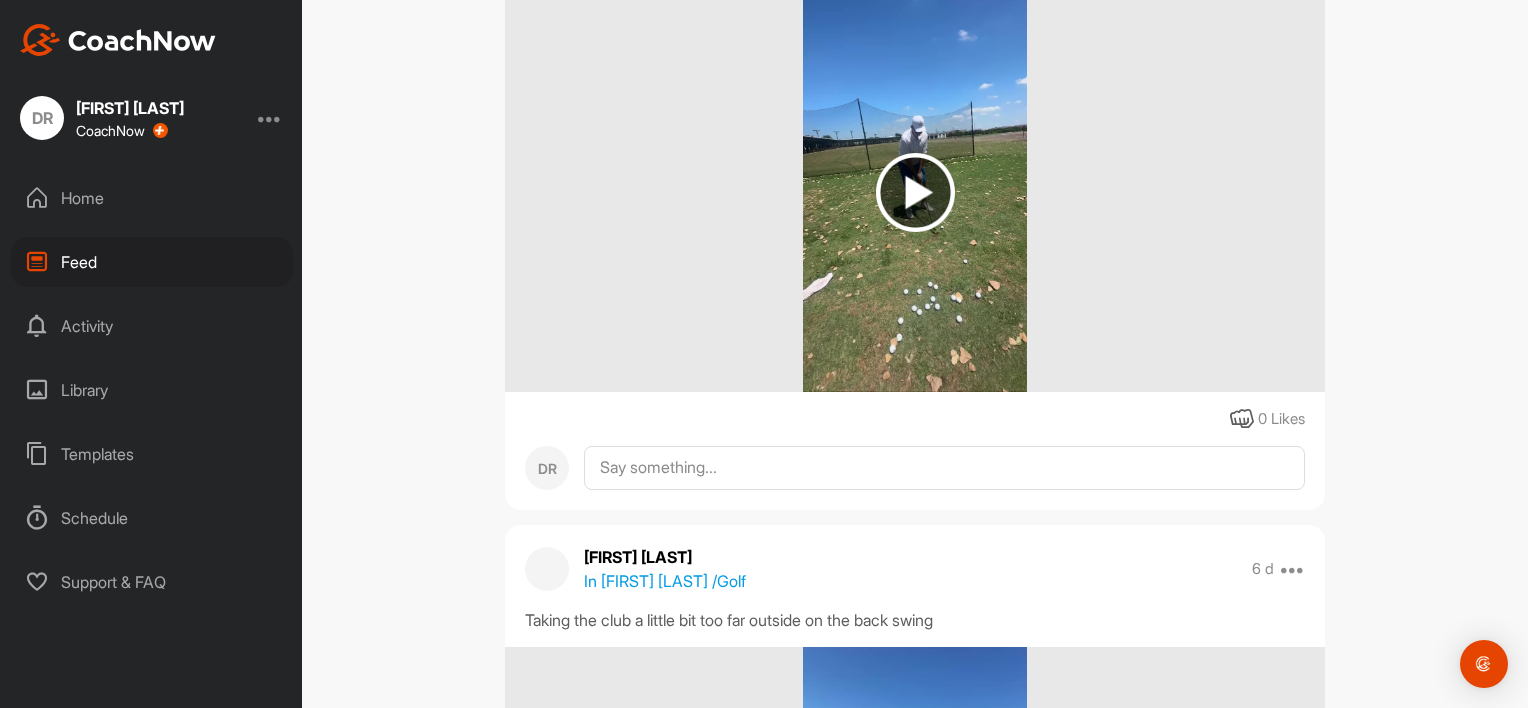 scroll, scrollTop: 11502, scrollLeft: 0, axis: vertical 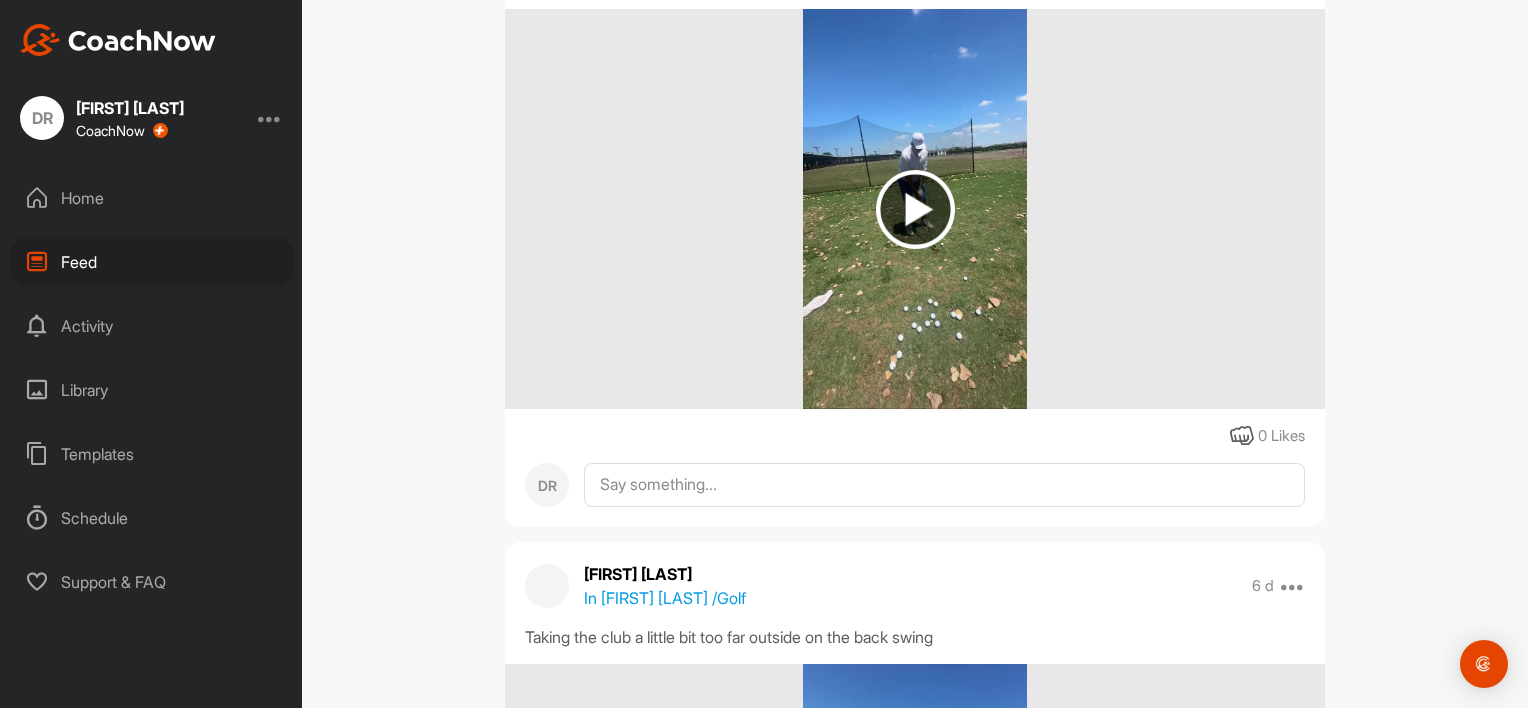 click on "Library" at bounding box center (152, 390) 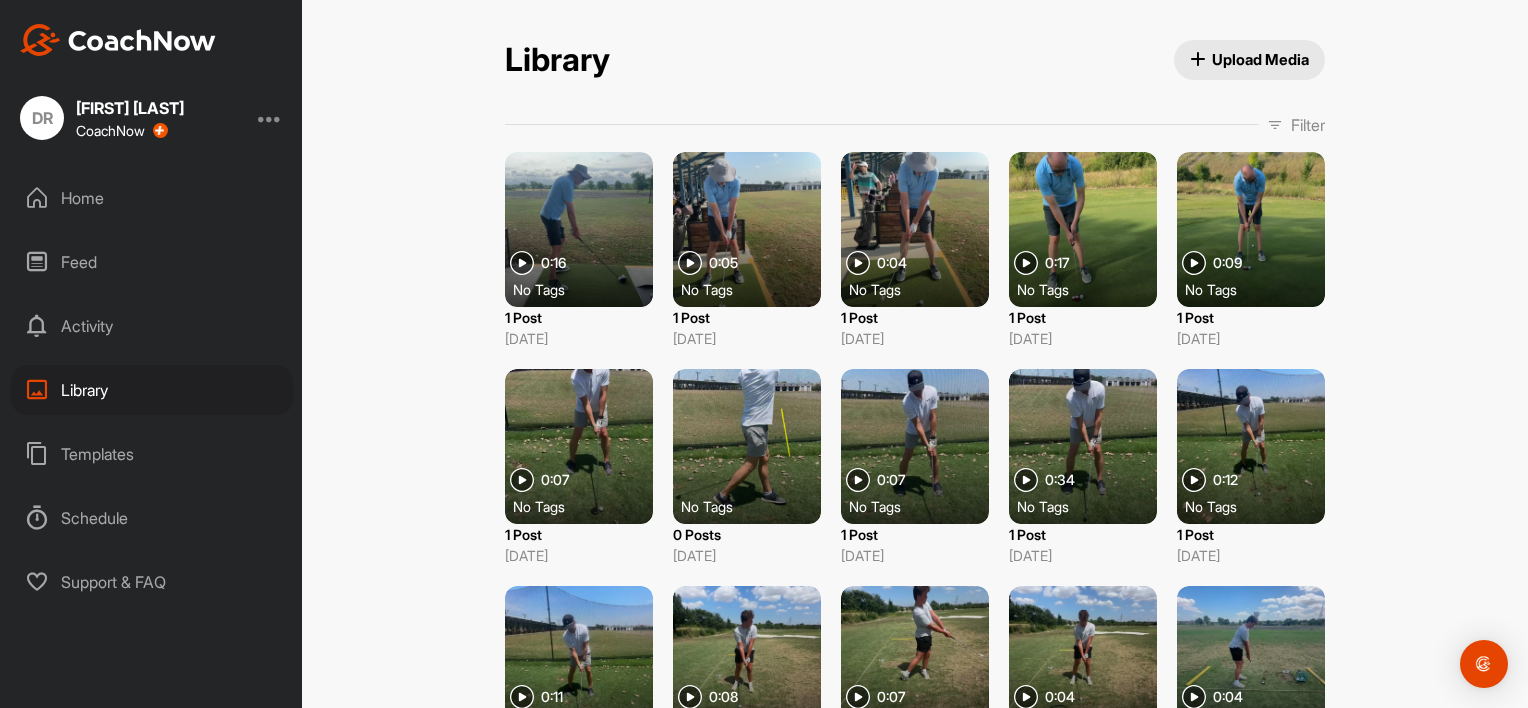 click on "Templates" at bounding box center (152, 454) 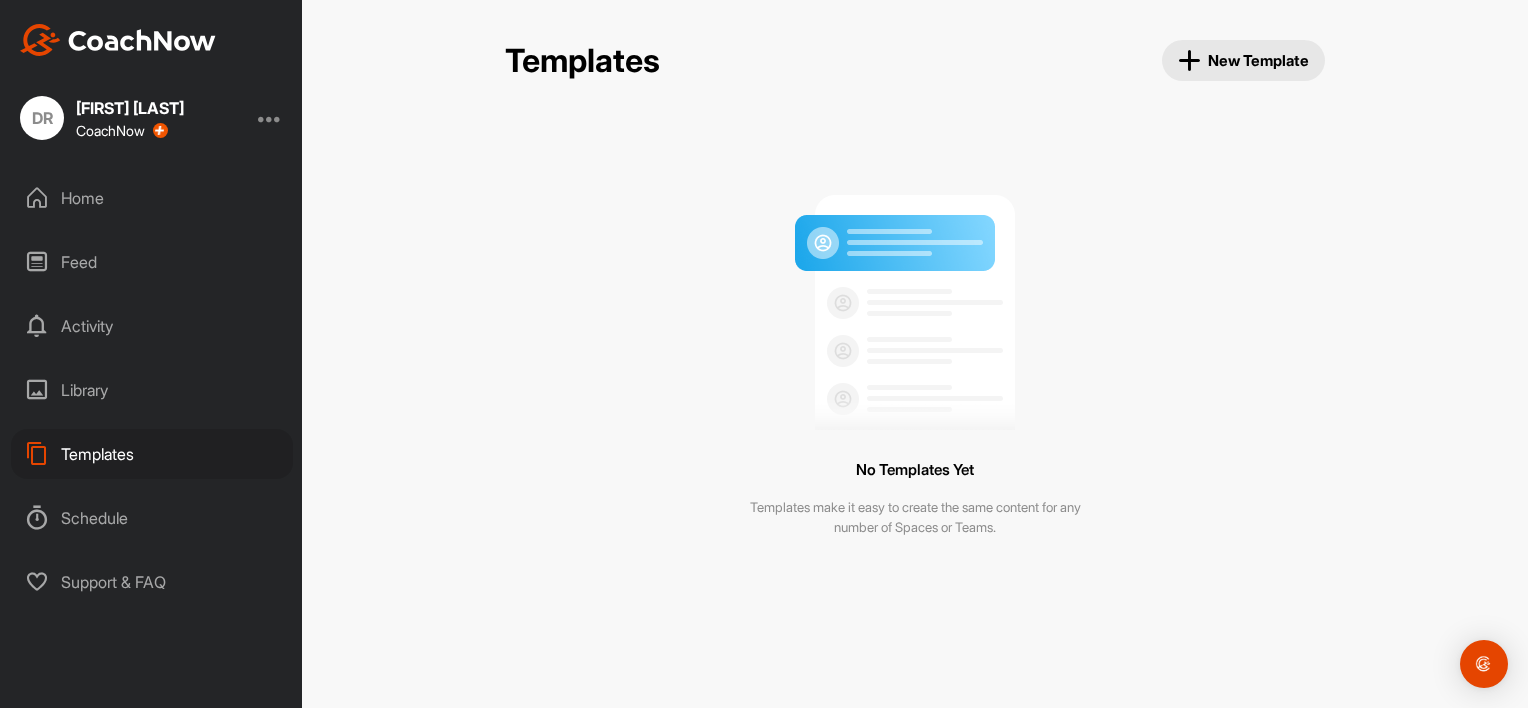 click on "Schedule" at bounding box center [152, 518] 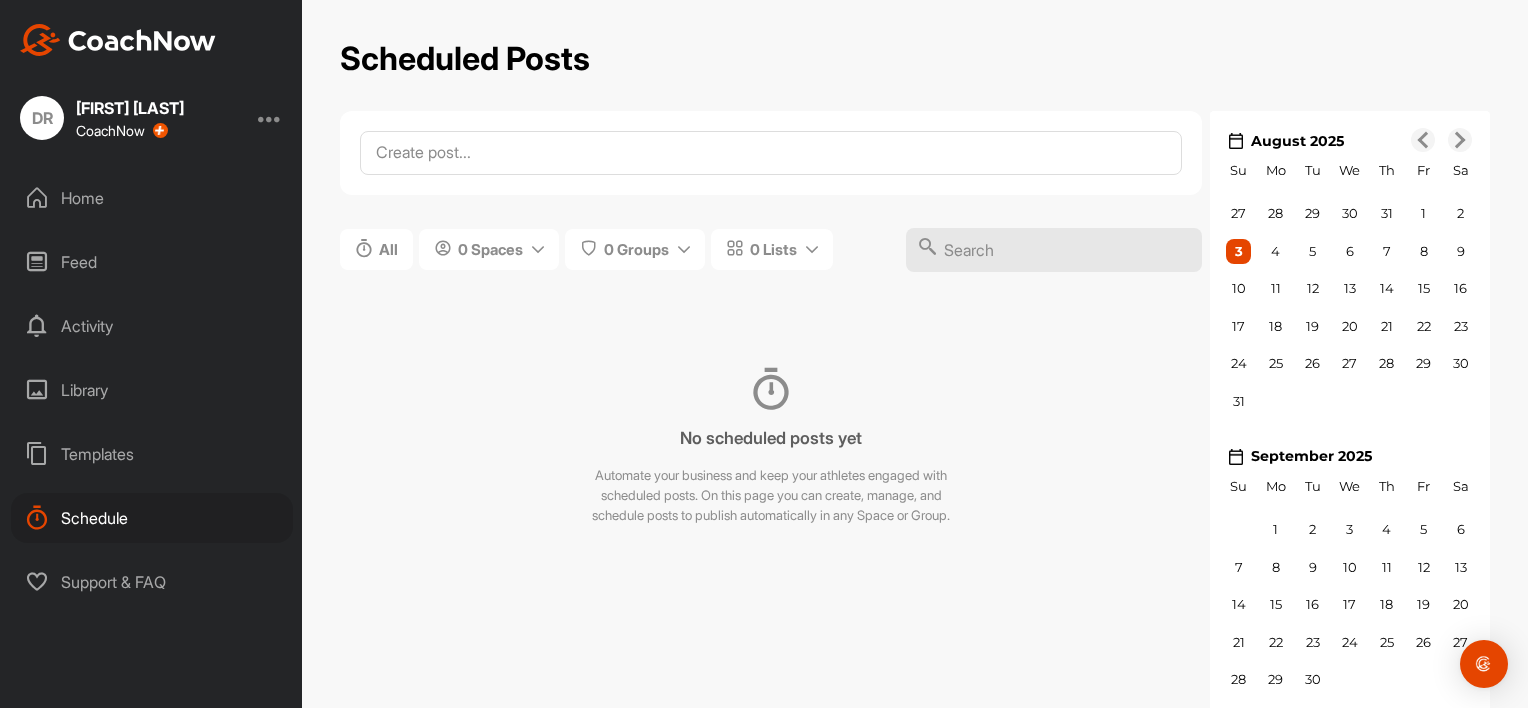 click on "Support & FAQ" at bounding box center (152, 582) 